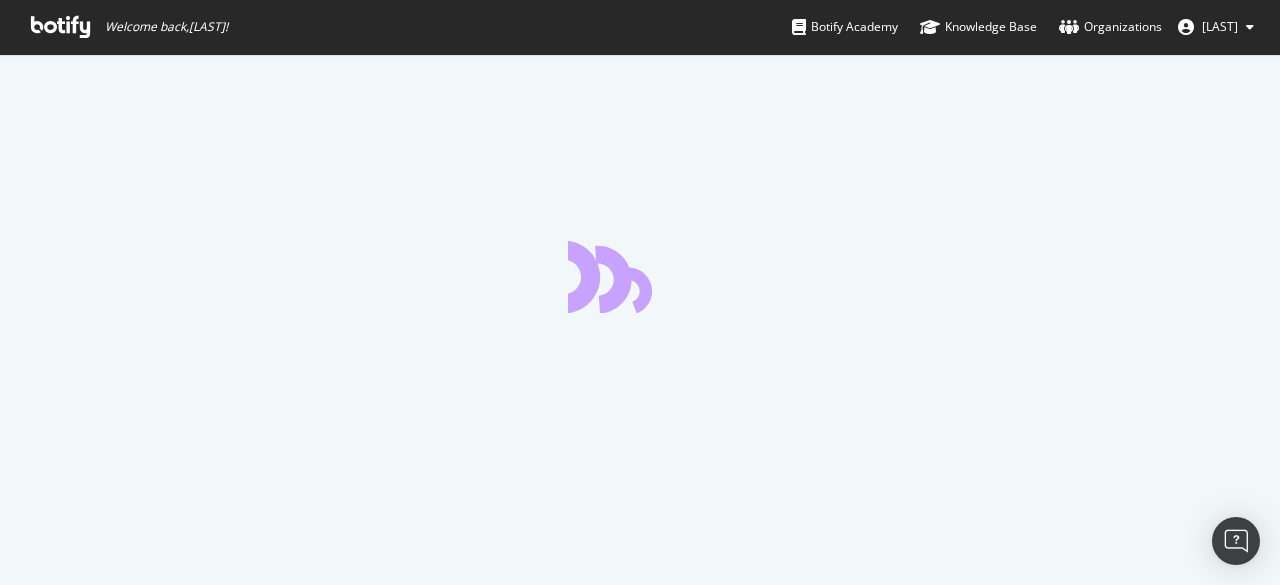 scroll, scrollTop: 0, scrollLeft: 0, axis: both 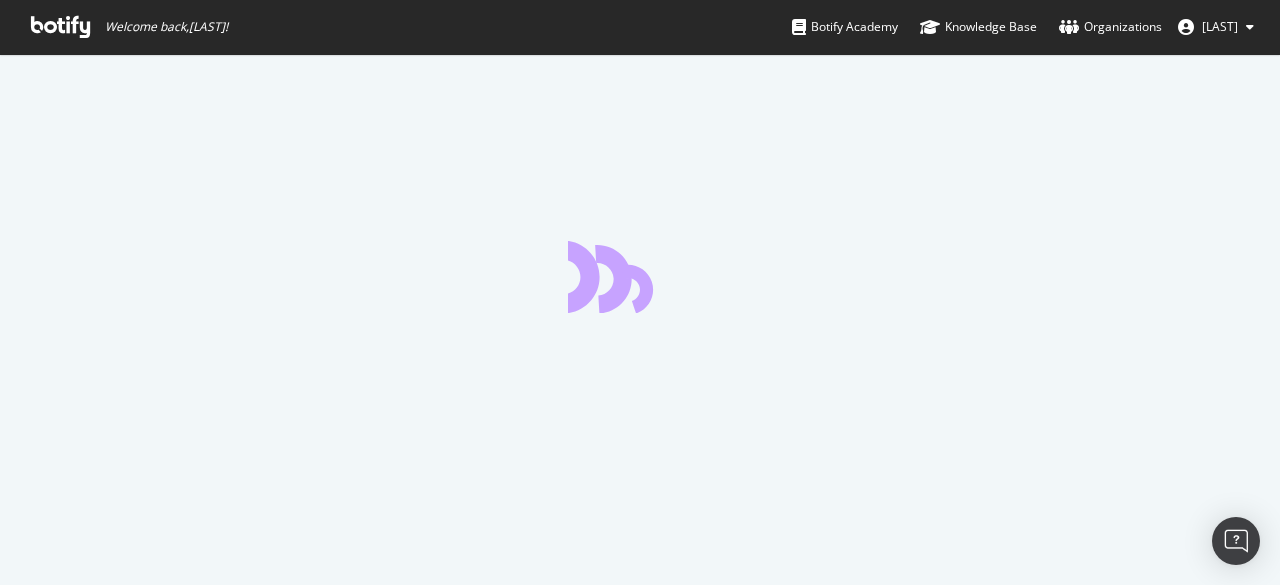 click at bounding box center (60, 27) 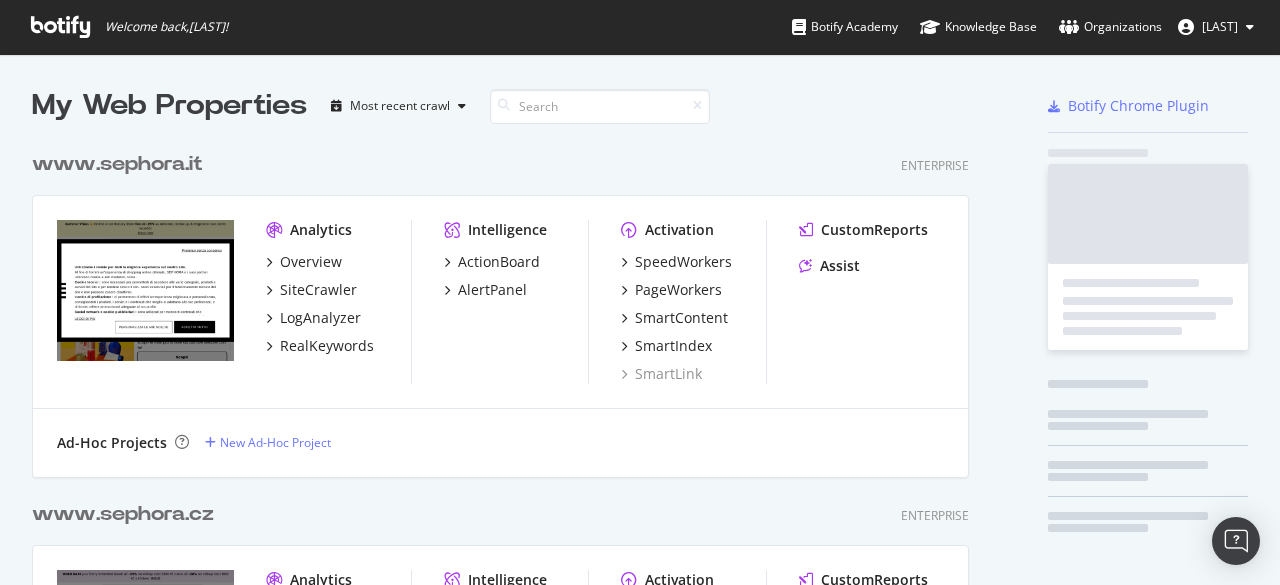 click on "benmussa" at bounding box center (1216, 27) 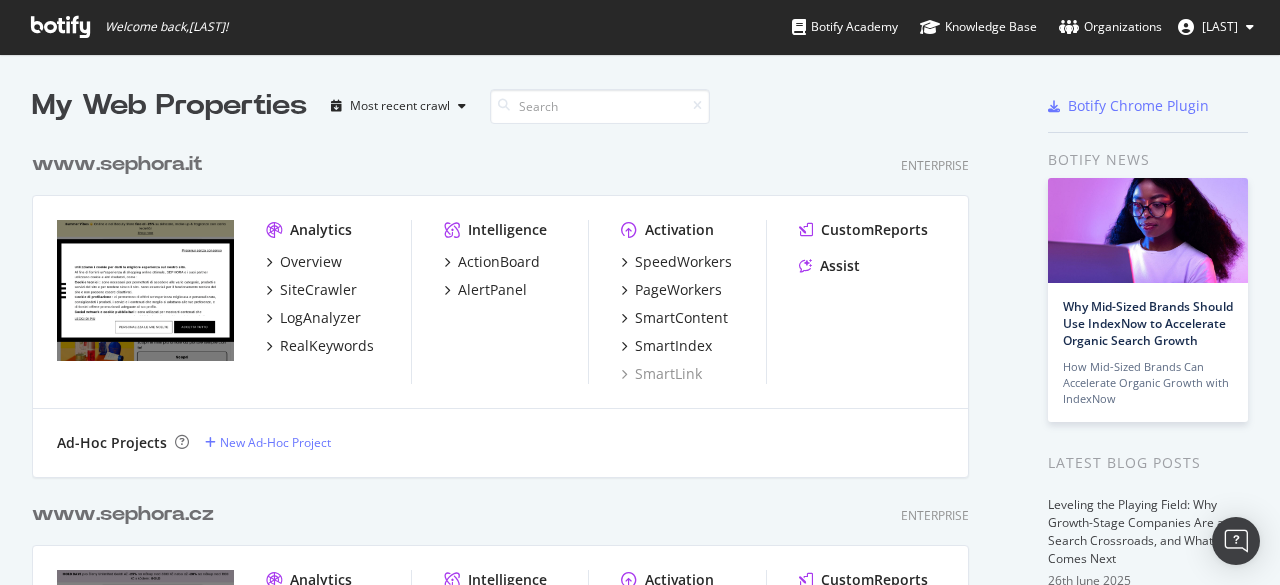 click on "www.sephora.it Enterprise Analytics Overview SiteCrawler LogAnalyzer RealKeywords Intelligence ActionBoard AlertPanel Activation SpeedWorkers PageWorkers SmartContent SmartIndex SmartLink CustomReports Assist Ad-Hoc Projects New Ad-Hoc Project" at bounding box center (508, 301) 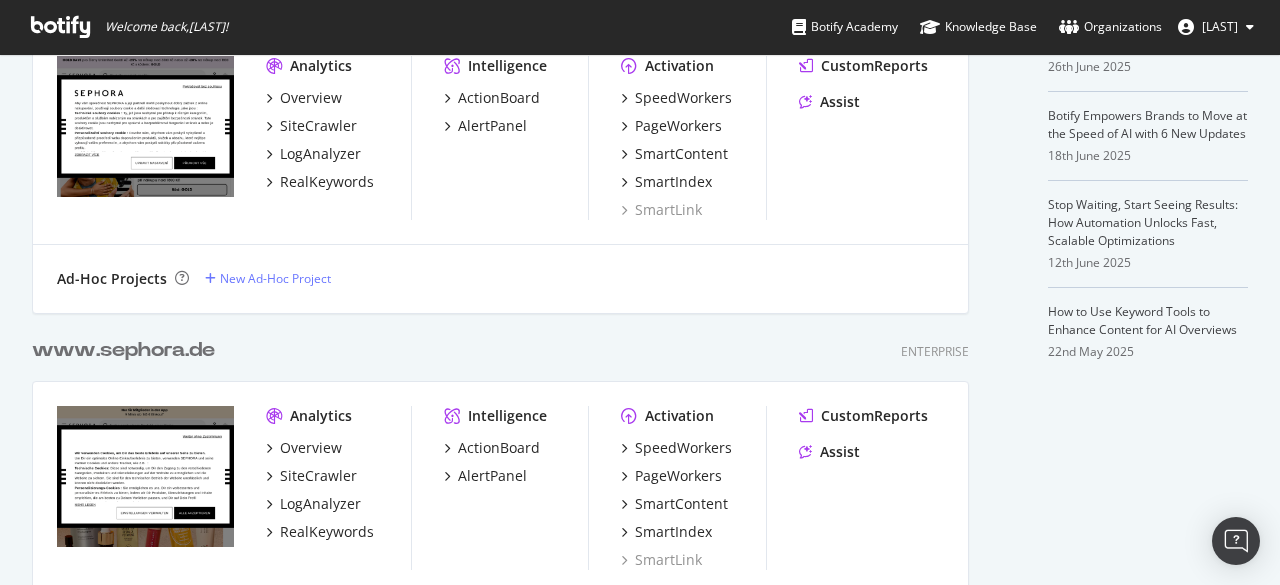 scroll, scrollTop: 538, scrollLeft: 0, axis: vertical 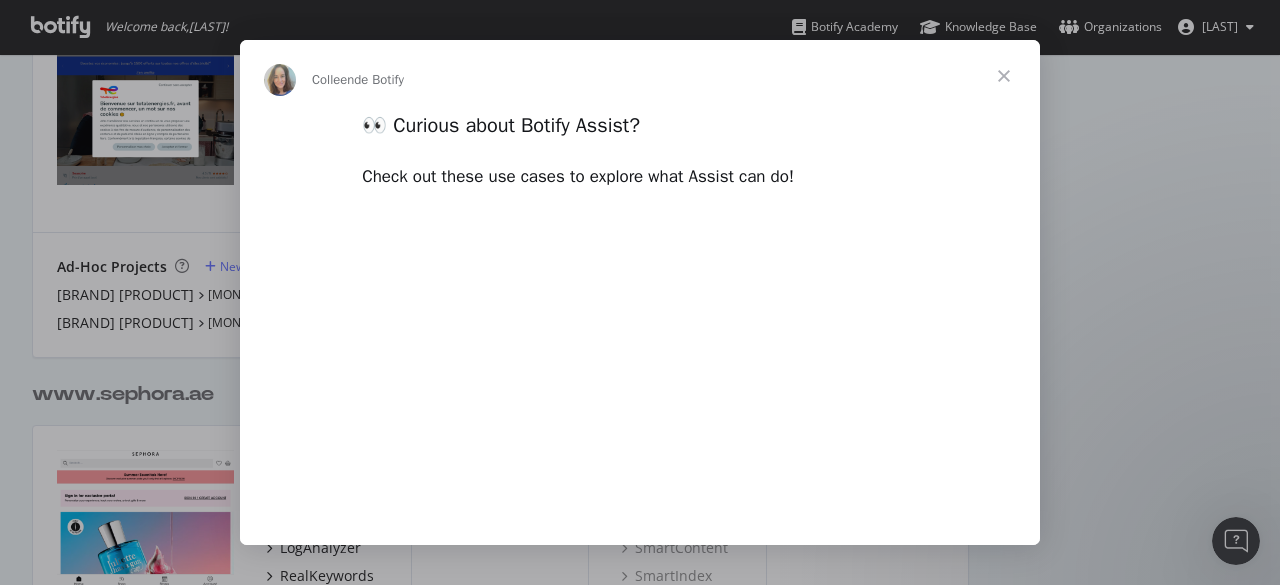 type on "127235" 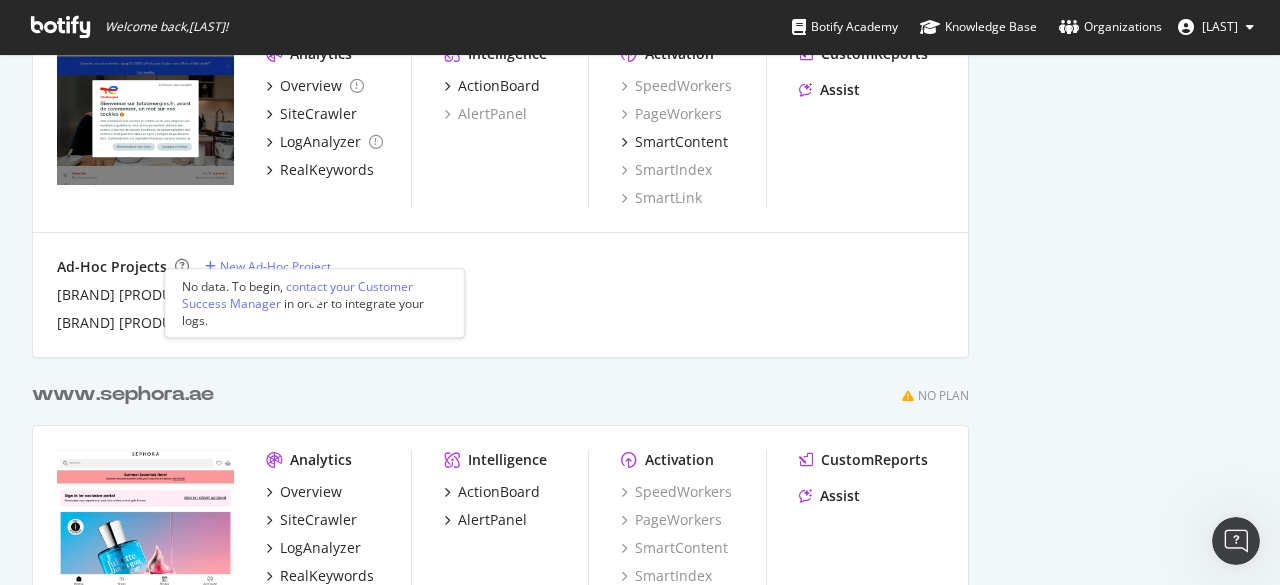 scroll, scrollTop: 4888, scrollLeft: 0, axis: vertical 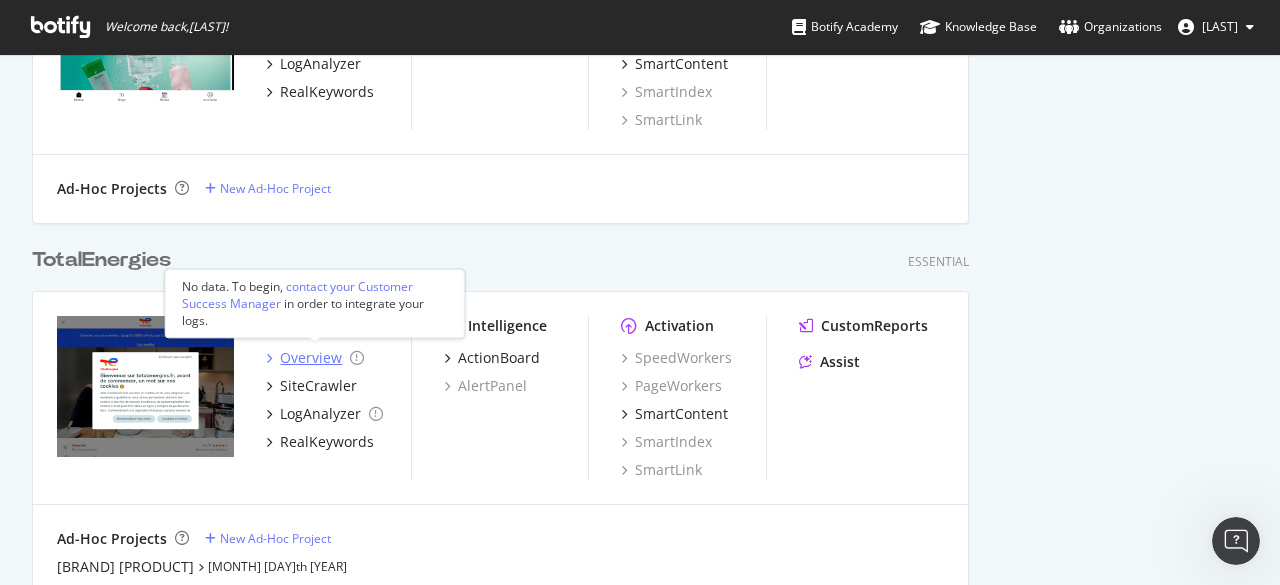 click on "Overview" at bounding box center [311, 358] 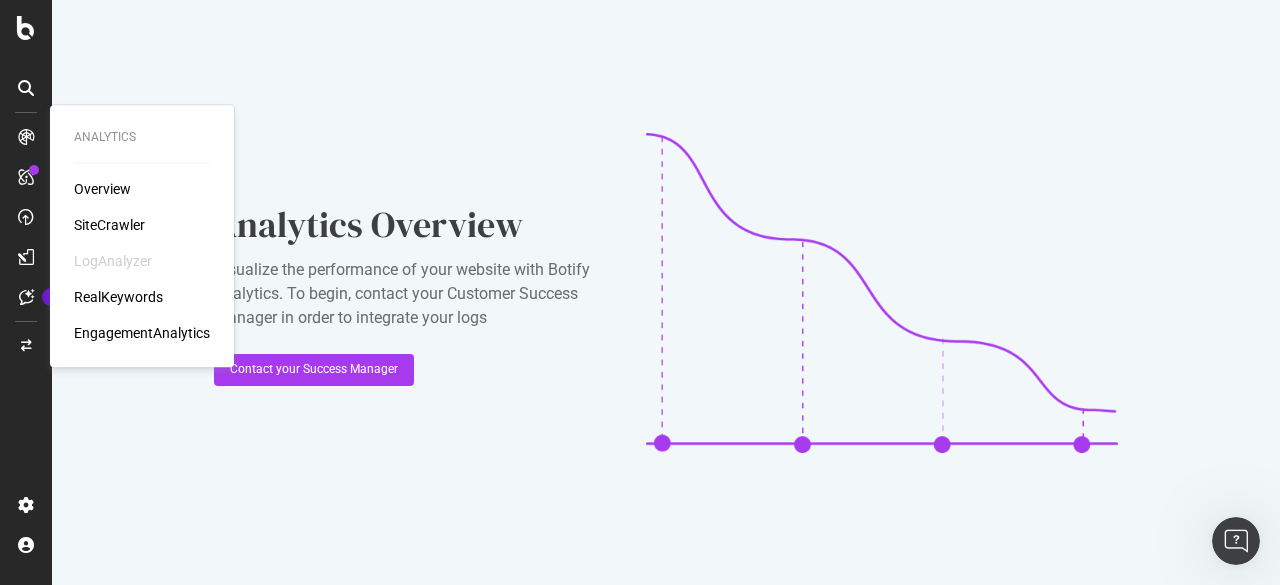 click on "Overview" at bounding box center [102, 189] 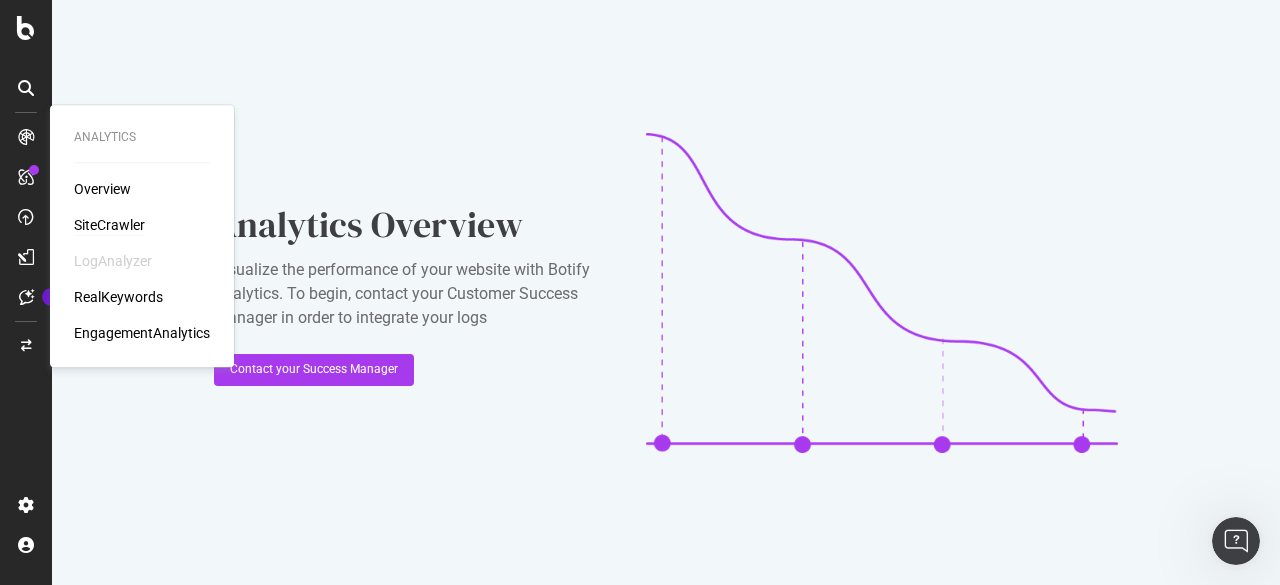 click on "SiteCrawler" at bounding box center [109, 225] 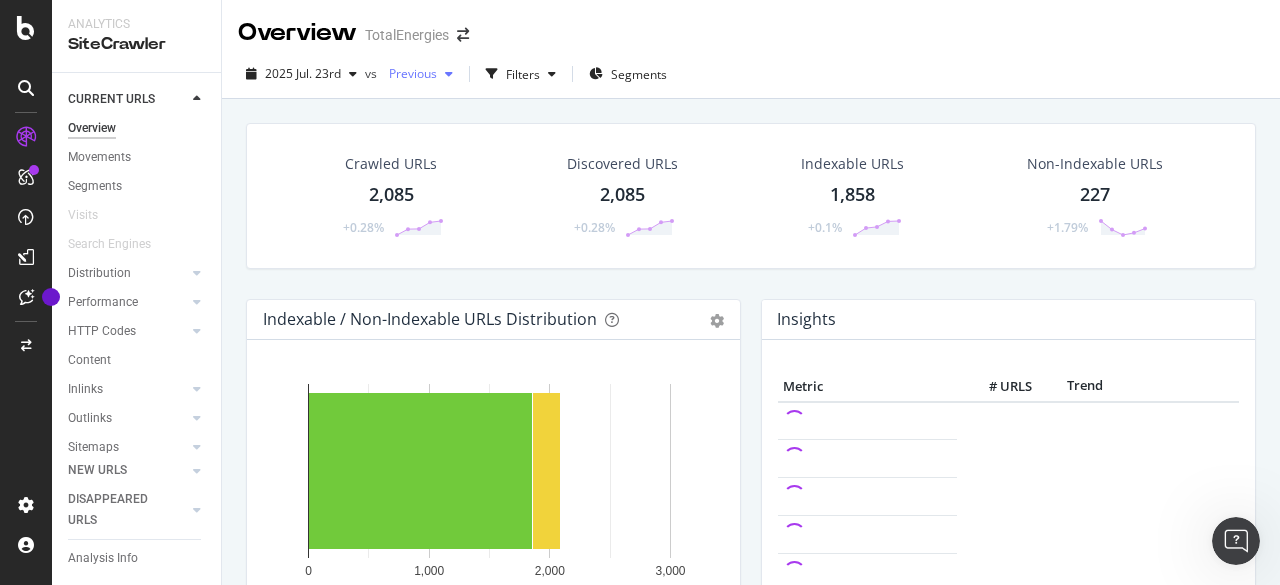 click on "Previous" at bounding box center [421, 74] 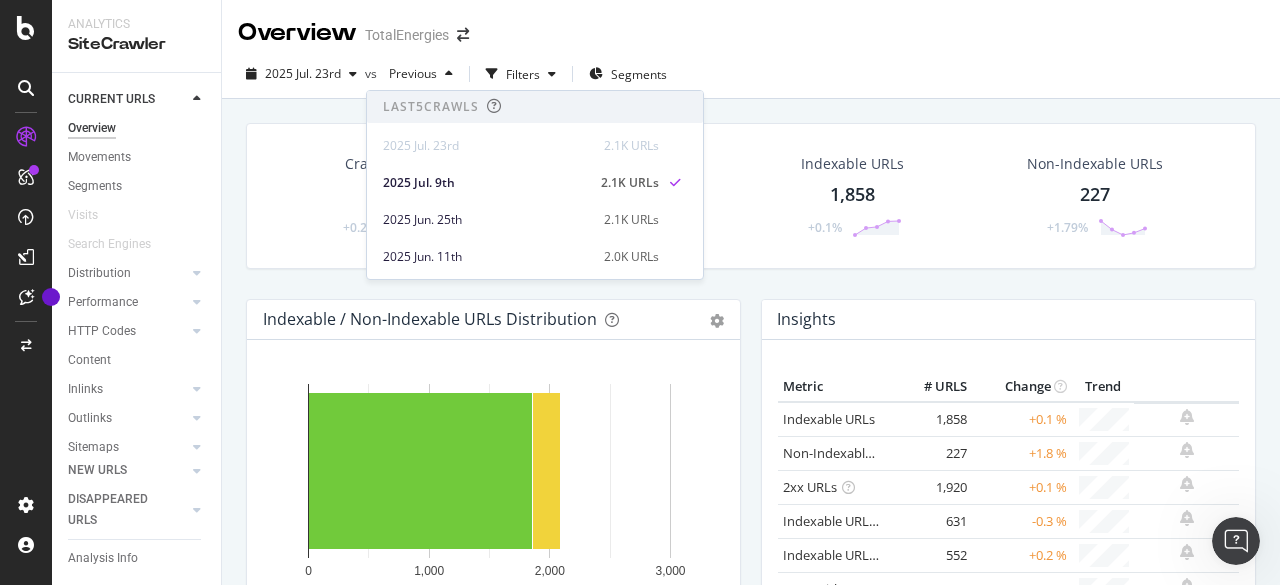 click on "Bar Bar (by Percentage) Table Export as CSV Add to Custom Report" at bounding box center (707, 319) 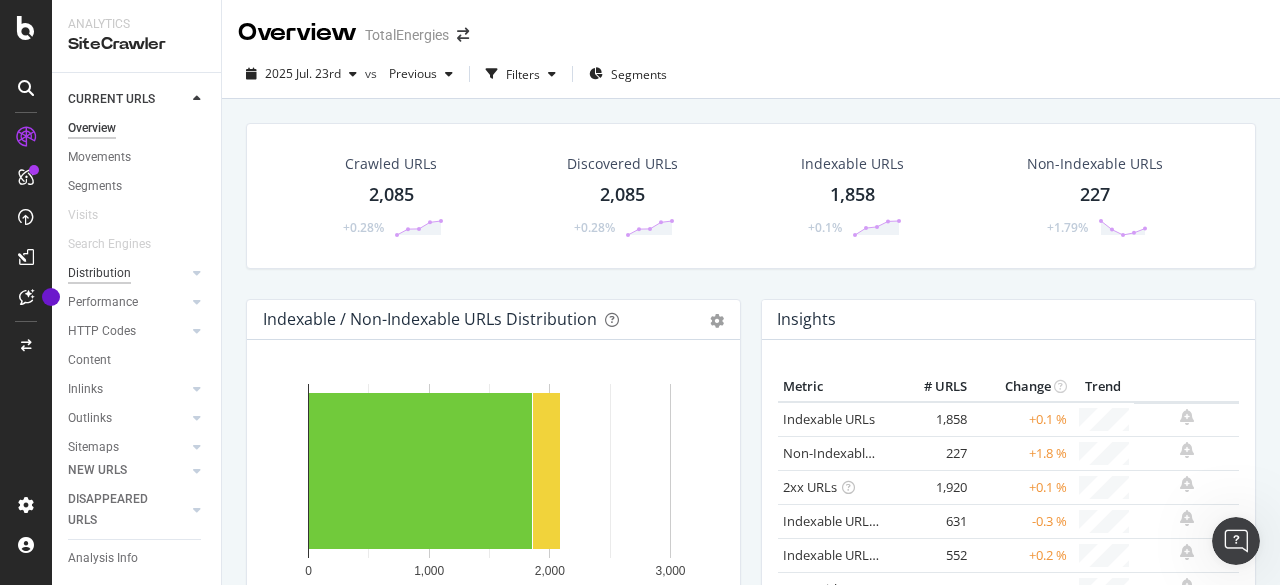click on "Distribution" at bounding box center [99, 273] 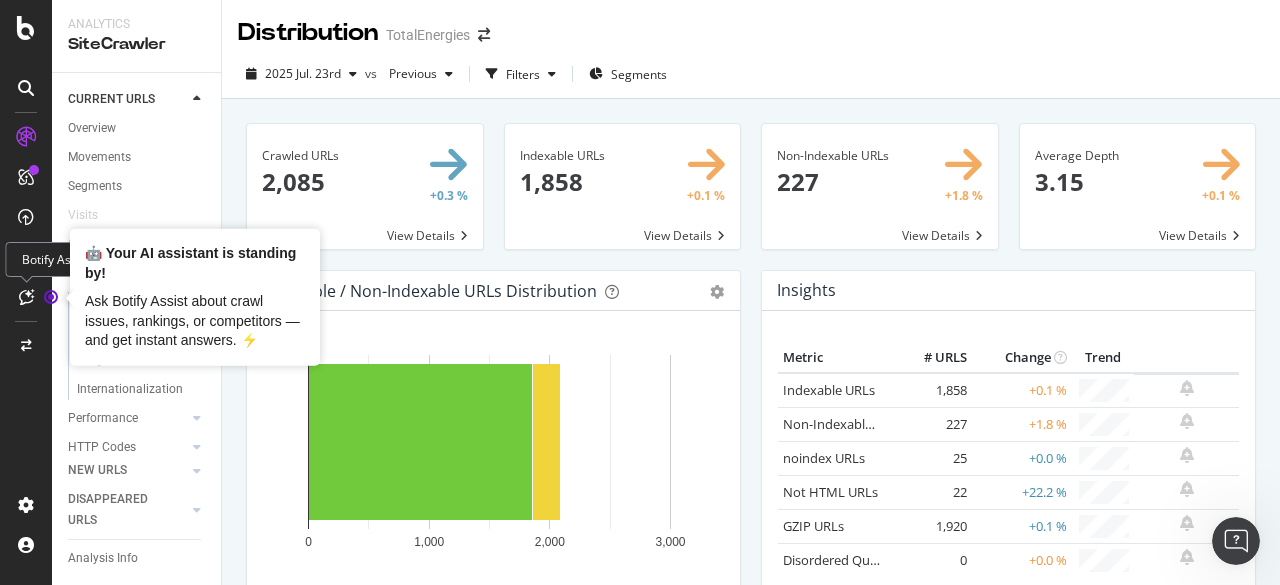 click 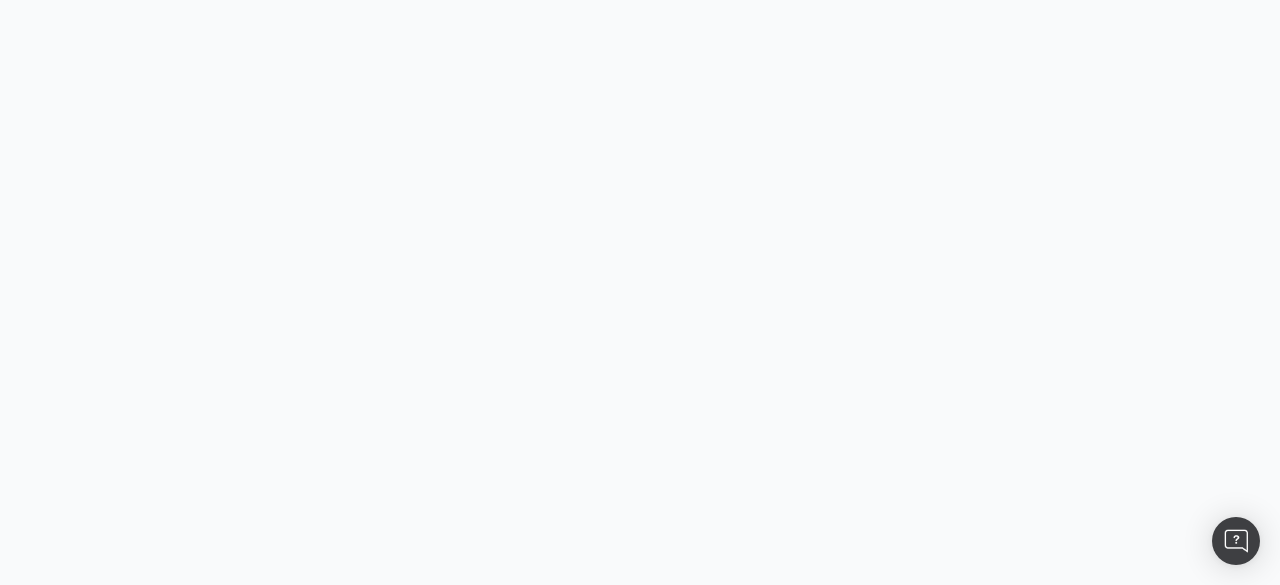 scroll, scrollTop: 0, scrollLeft: 0, axis: both 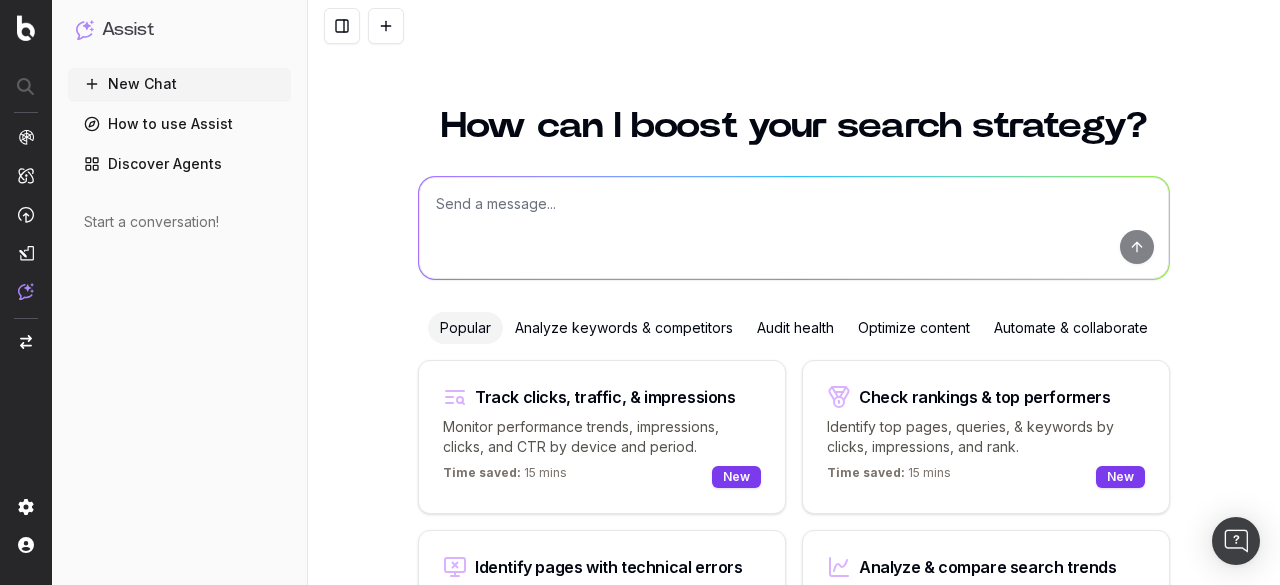 click on "Audit health" at bounding box center [795, 328] 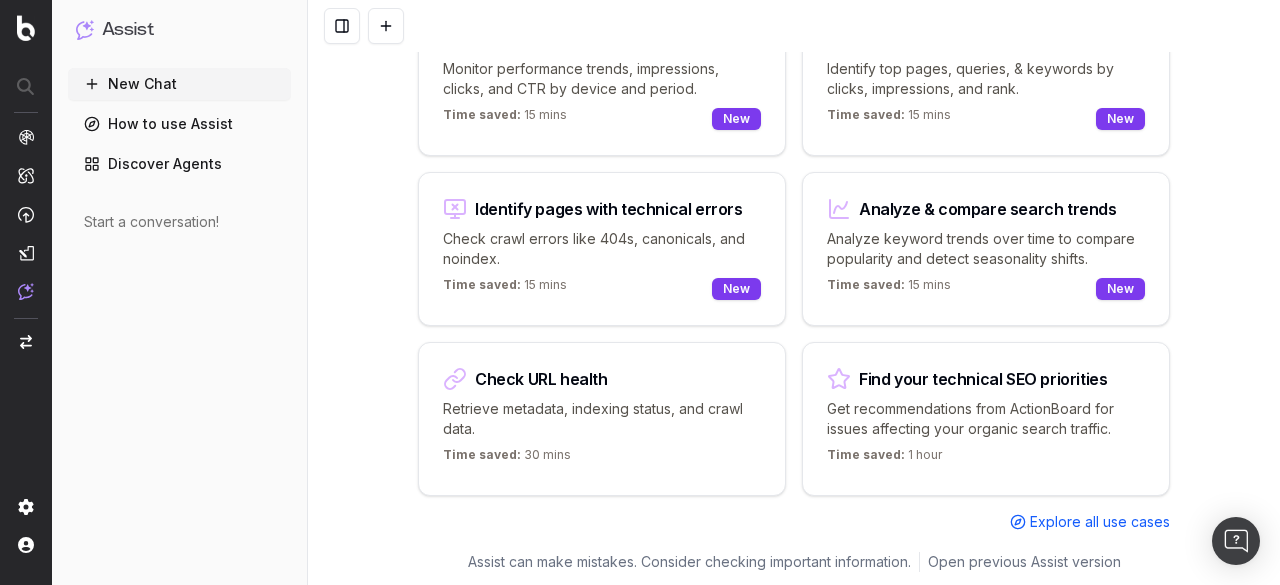 scroll, scrollTop: 358, scrollLeft: 0, axis: vertical 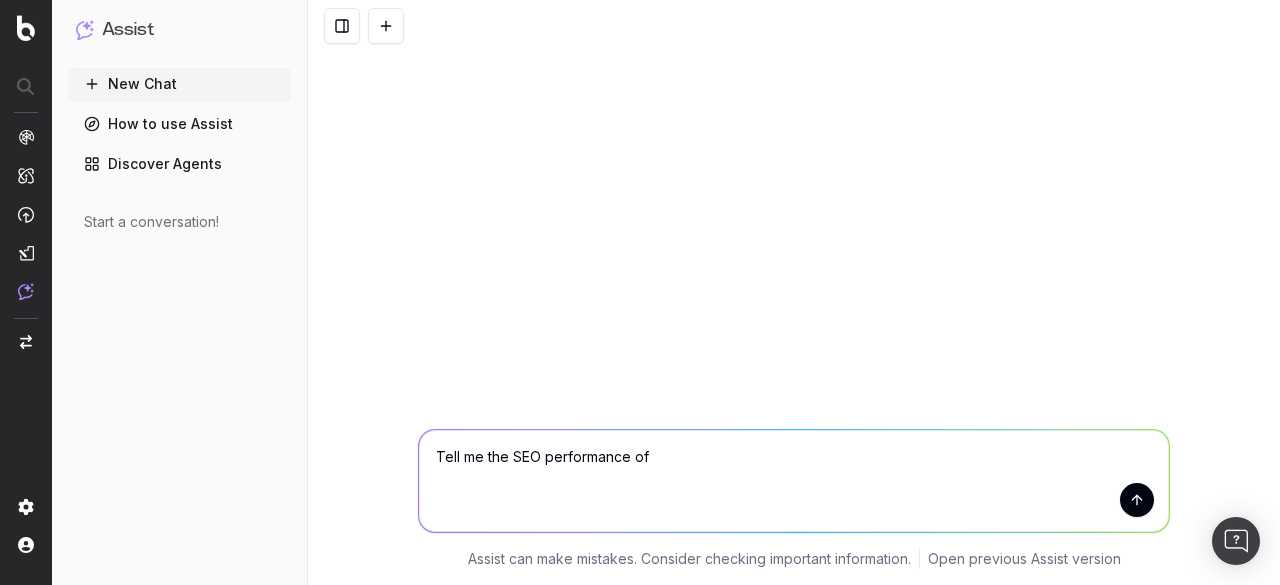 click at bounding box center (1137, 500) 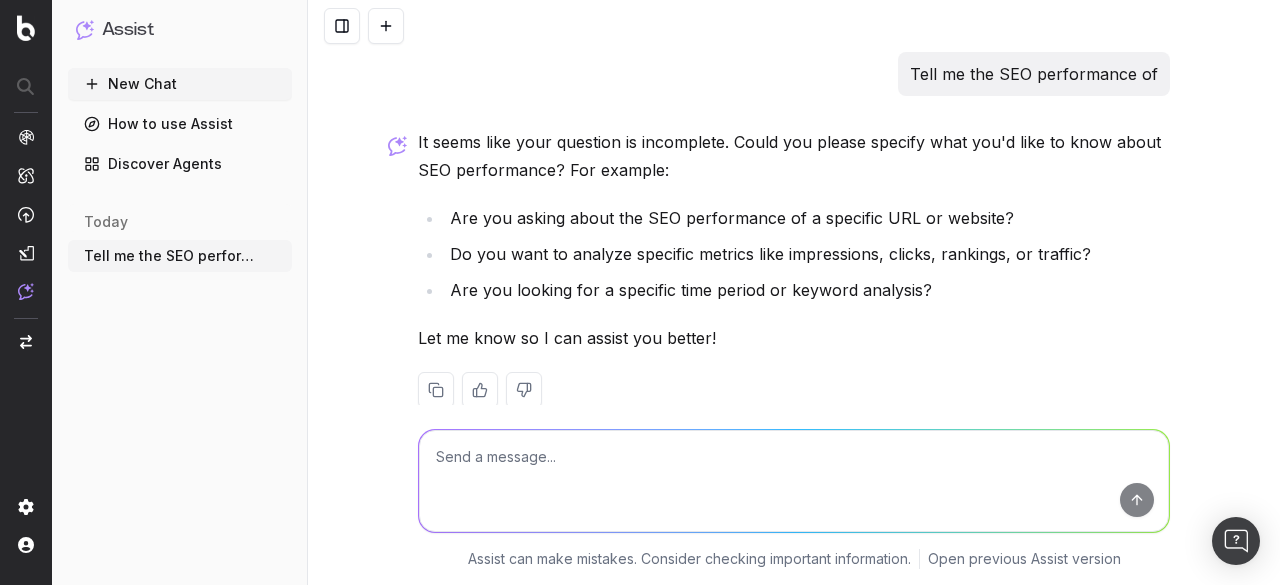 scroll, scrollTop: 34, scrollLeft: 0, axis: vertical 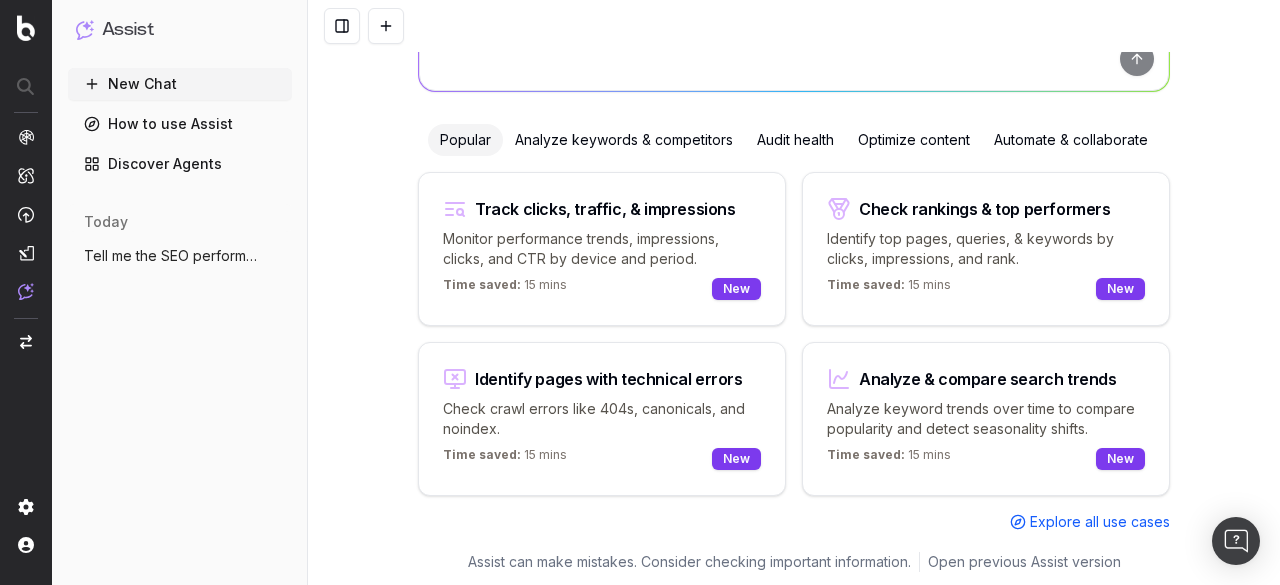 click on "Check crawl errors like 404s, canonicals, and noindex." at bounding box center [602, 419] 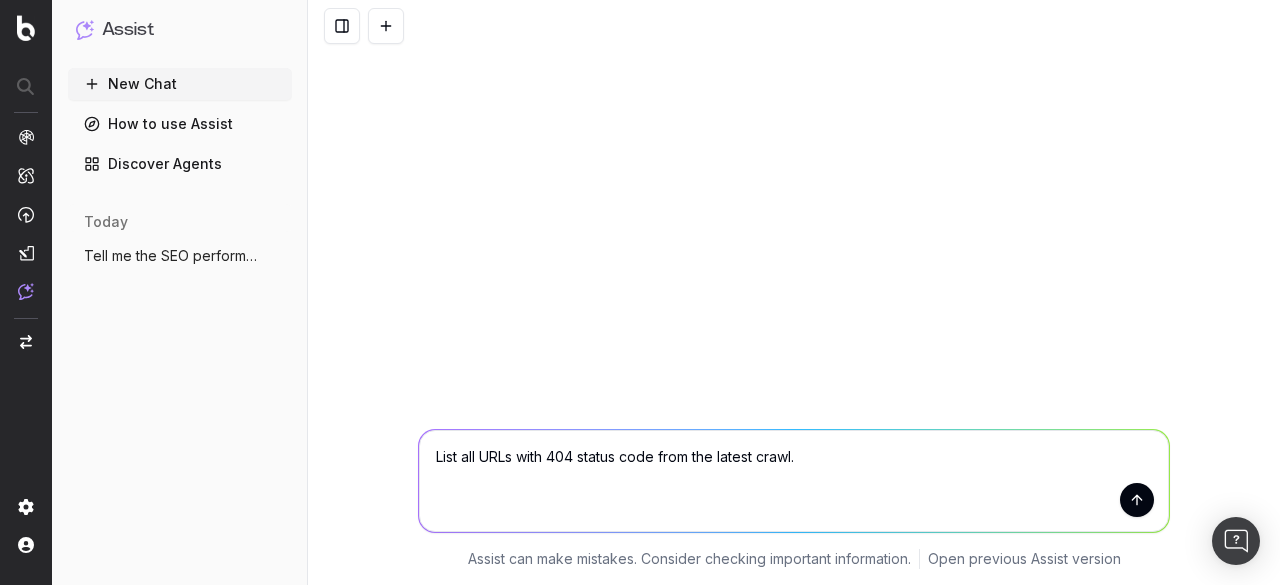 click on "List all URLs with 404 status code from the latest crawl." at bounding box center (794, 481) 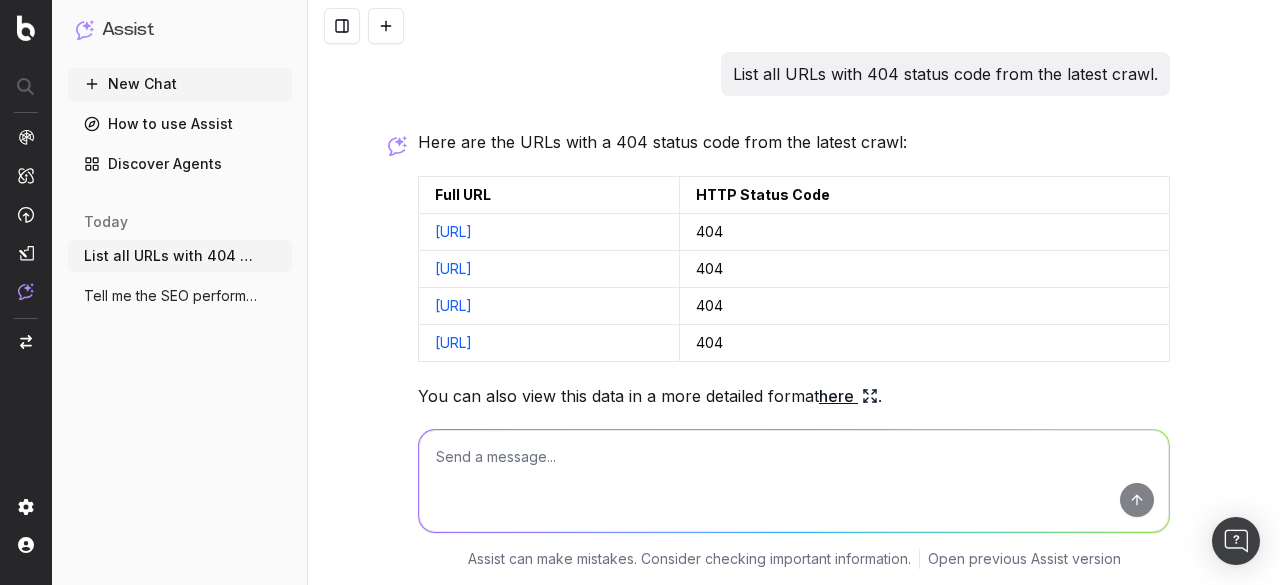 scroll, scrollTop: 174, scrollLeft: 0, axis: vertical 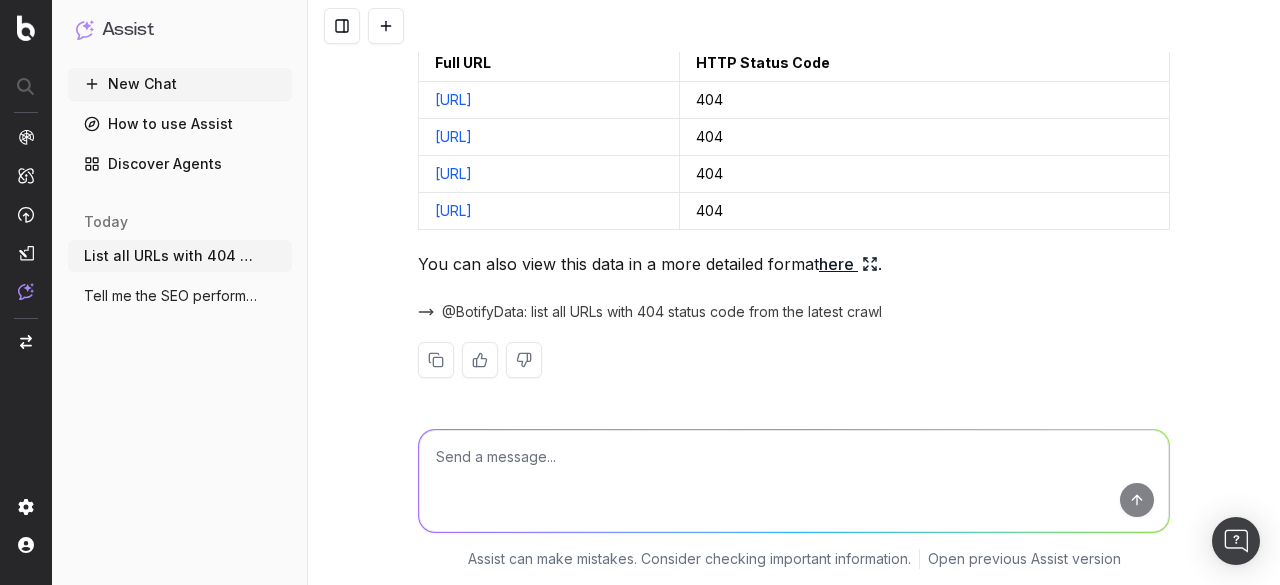 click on "here" at bounding box center (848, 264) 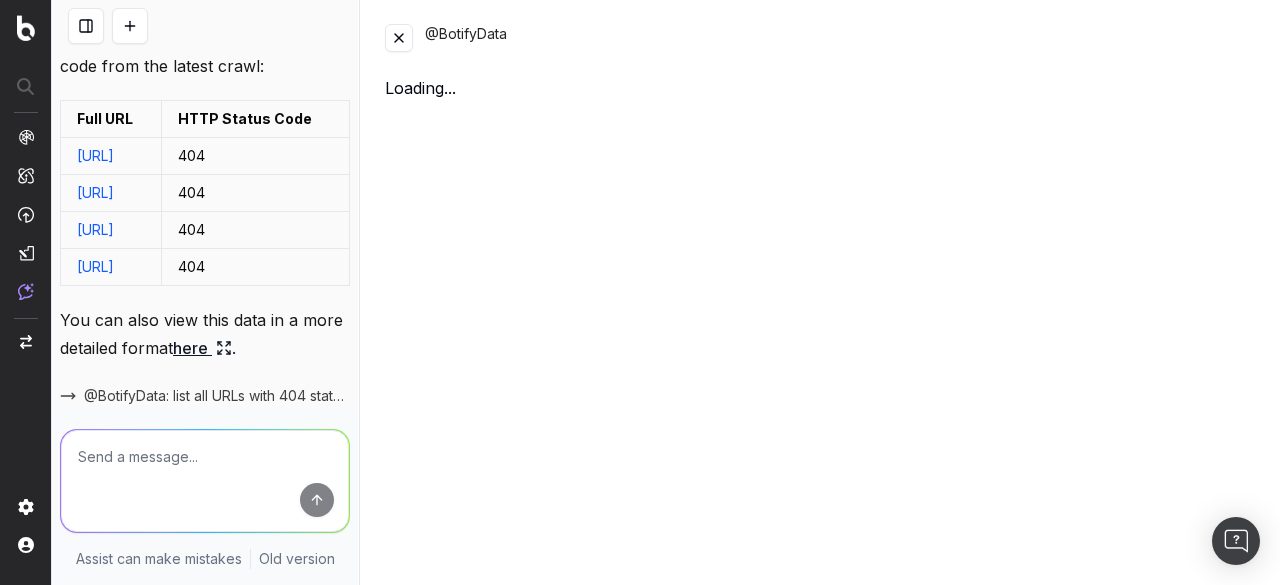 scroll, scrollTop: 160, scrollLeft: 0, axis: vertical 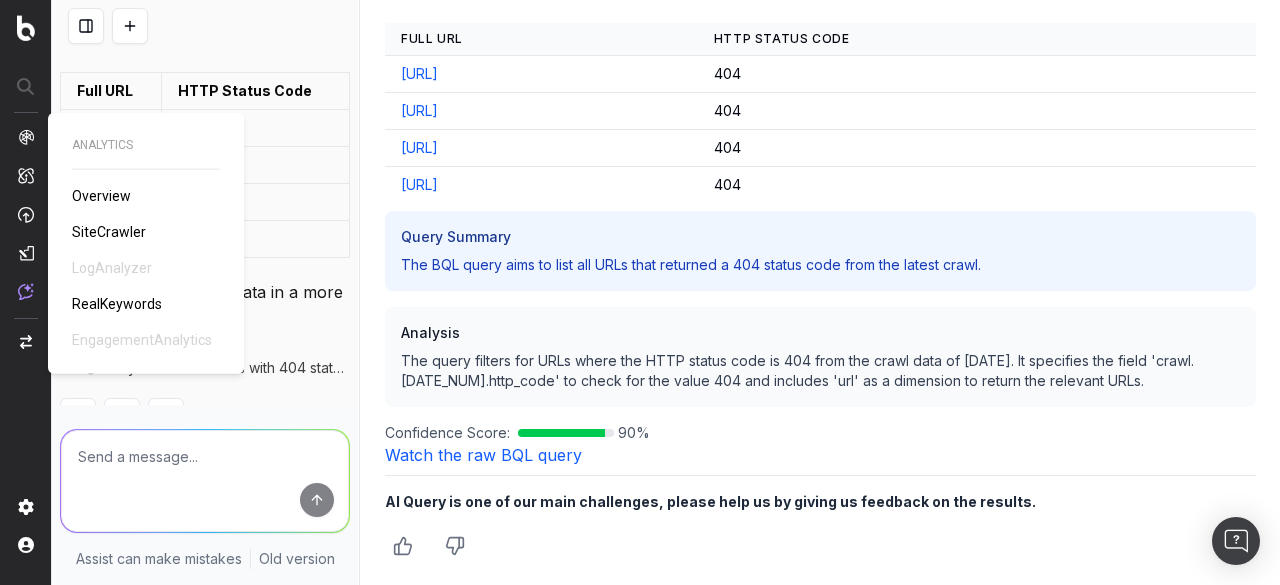 click on "SiteCrawler" at bounding box center (109, 232) 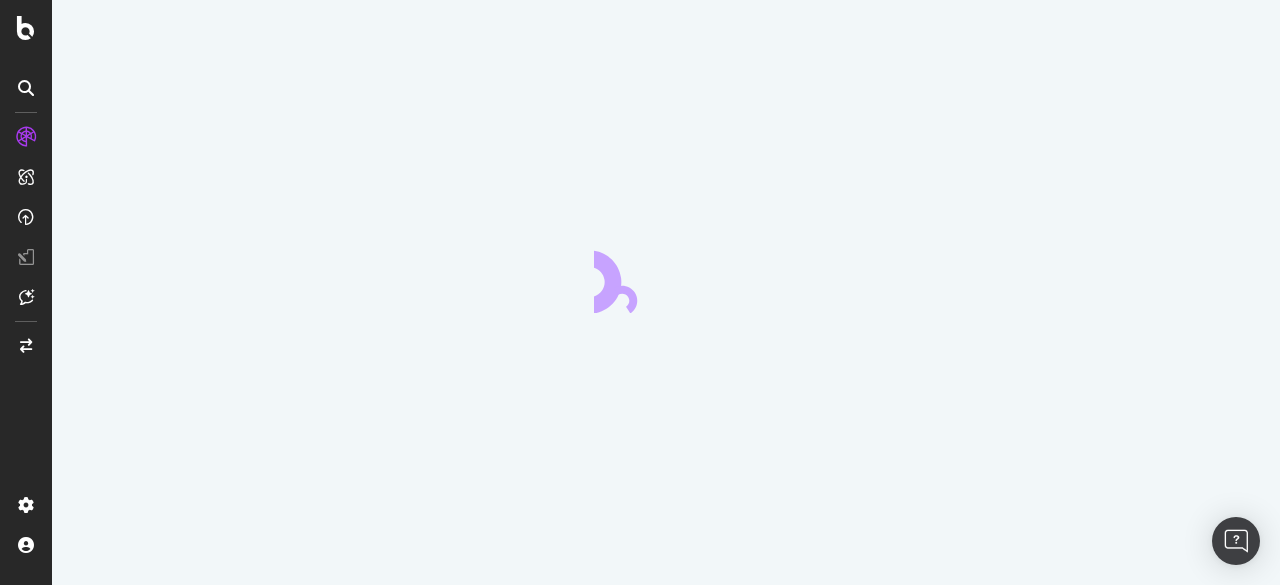 scroll, scrollTop: 0, scrollLeft: 0, axis: both 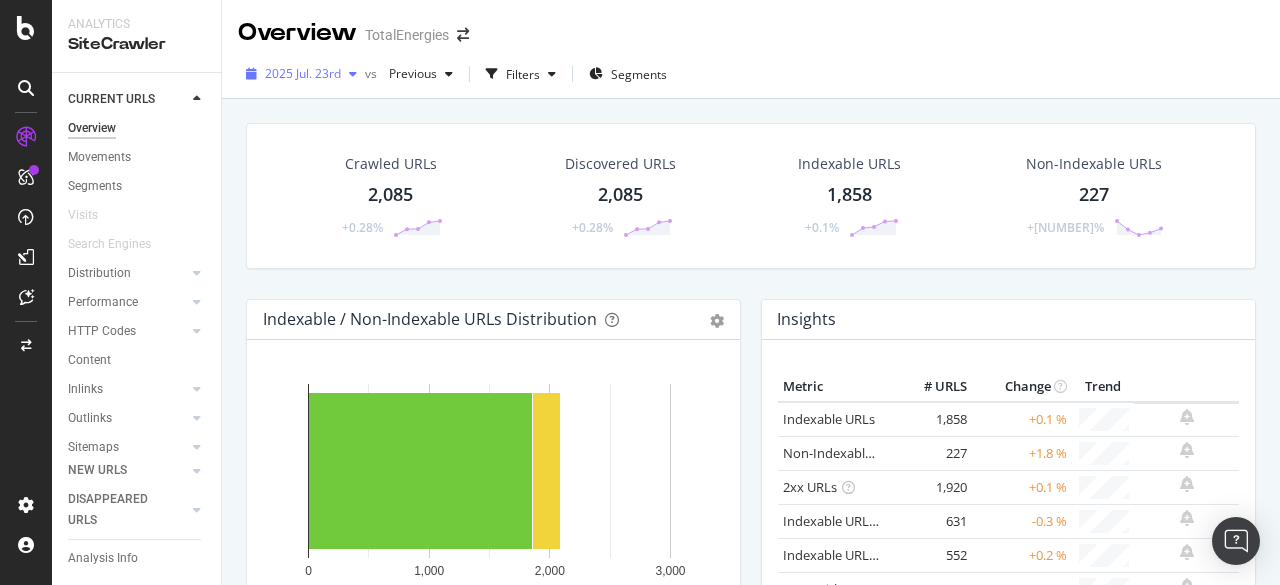 click on "2025 Jul. 23rd" at bounding box center (303, 73) 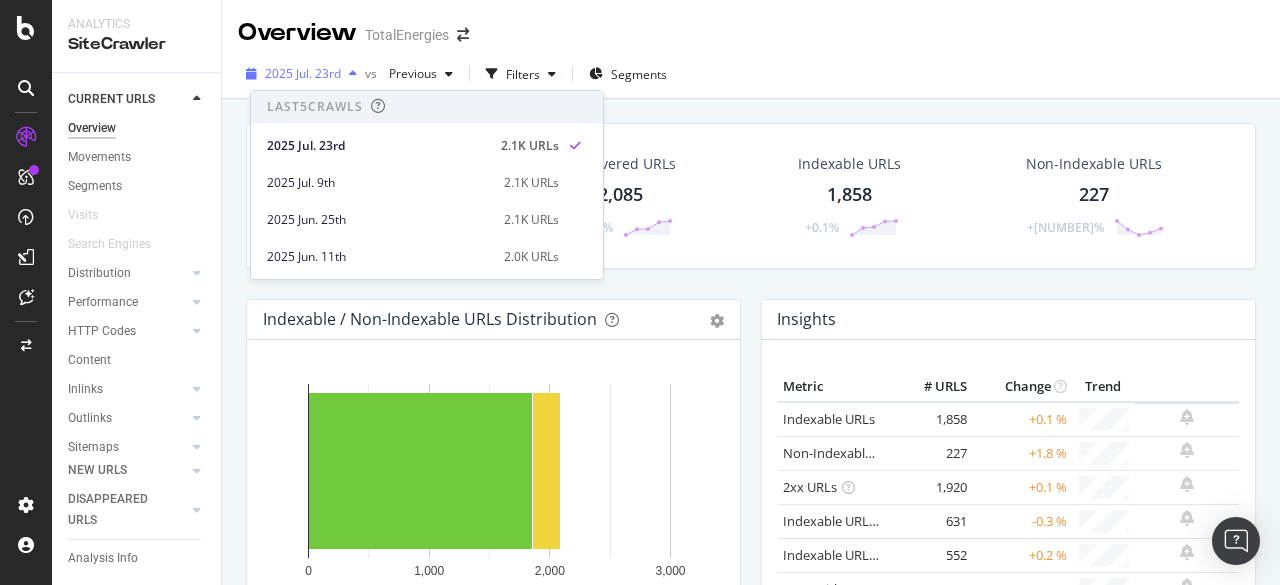 click on "2025 Jul. 23rd" at bounding box center (303, 73) 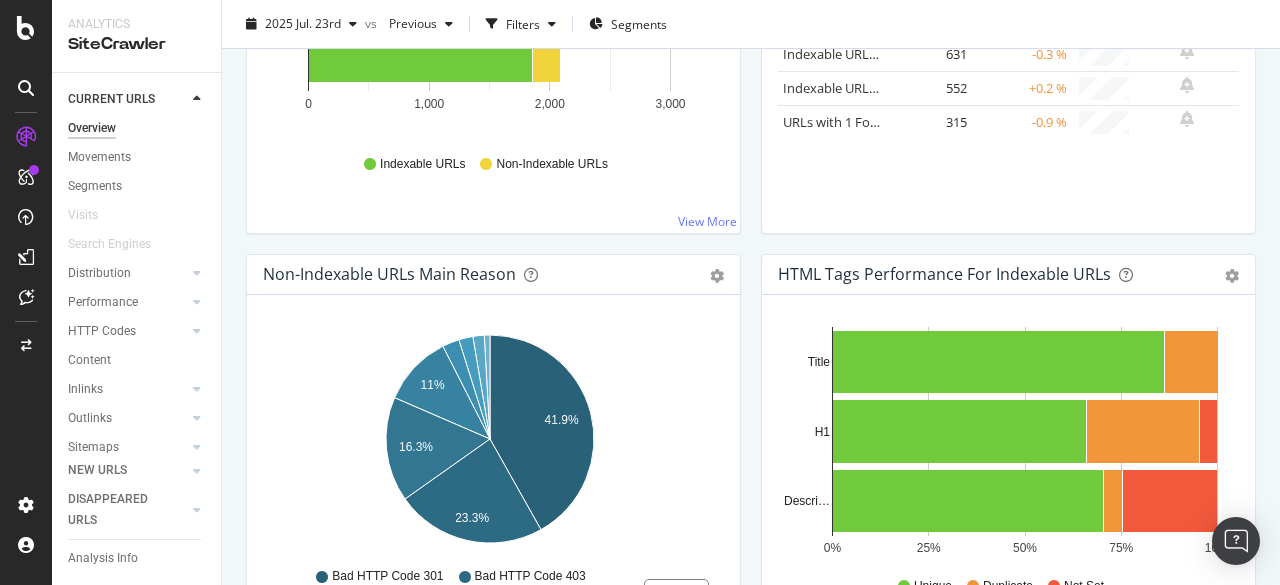 scroll, scrollTop: 577, scrollLeft: 0, axis: vertical 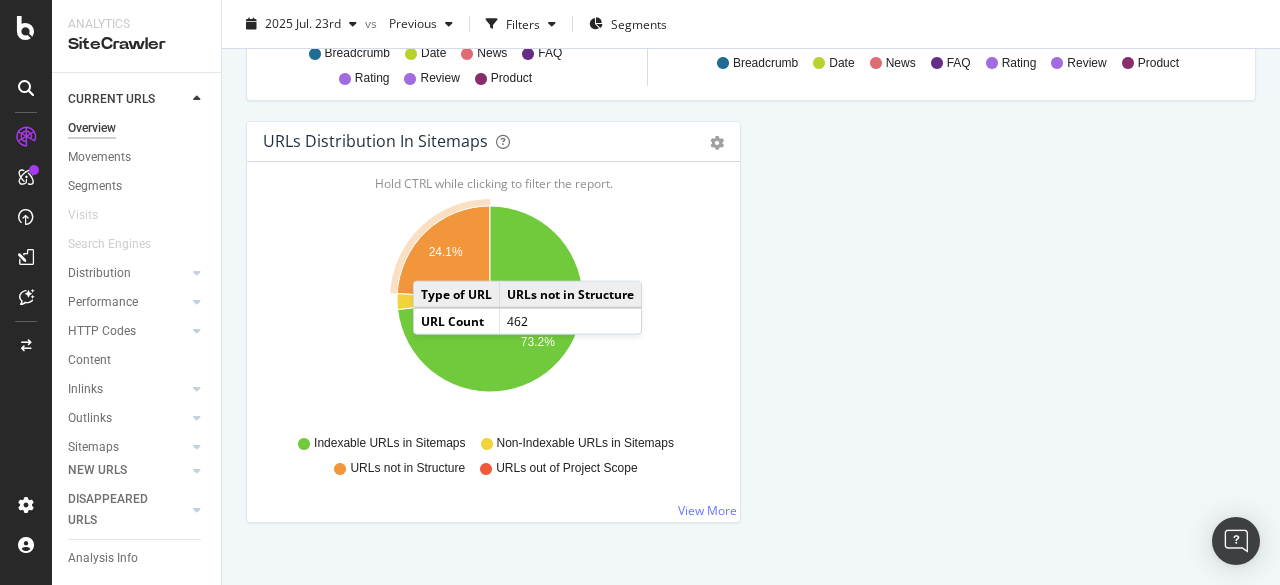 click 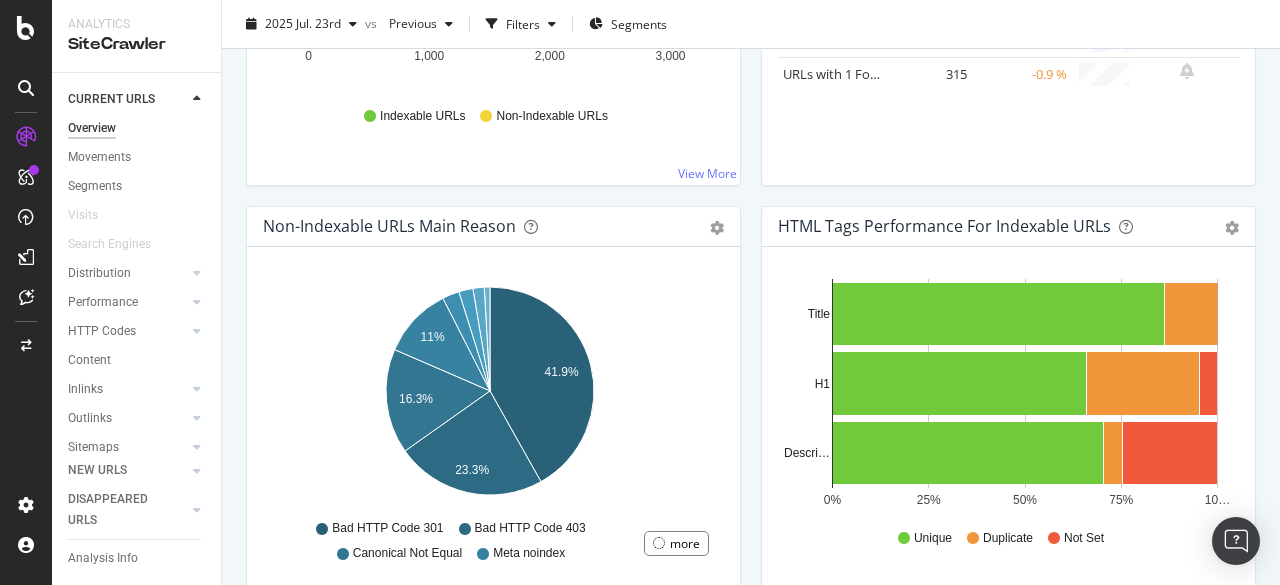 scroll, scrollTop: 519, scrollLeft: 0, axis: vertical 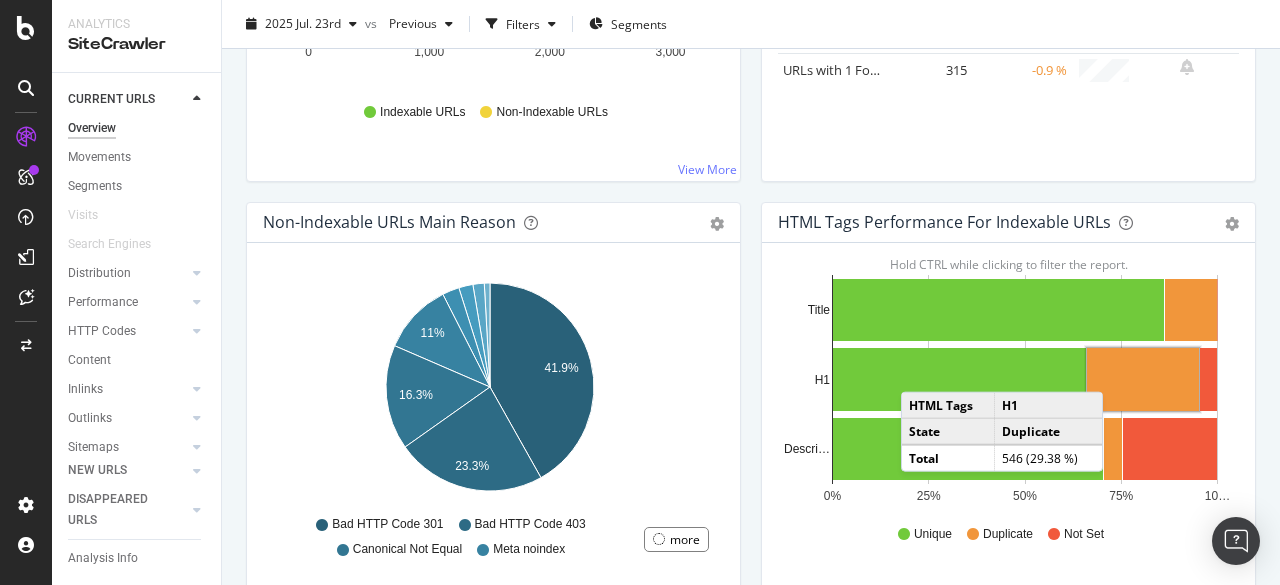 click 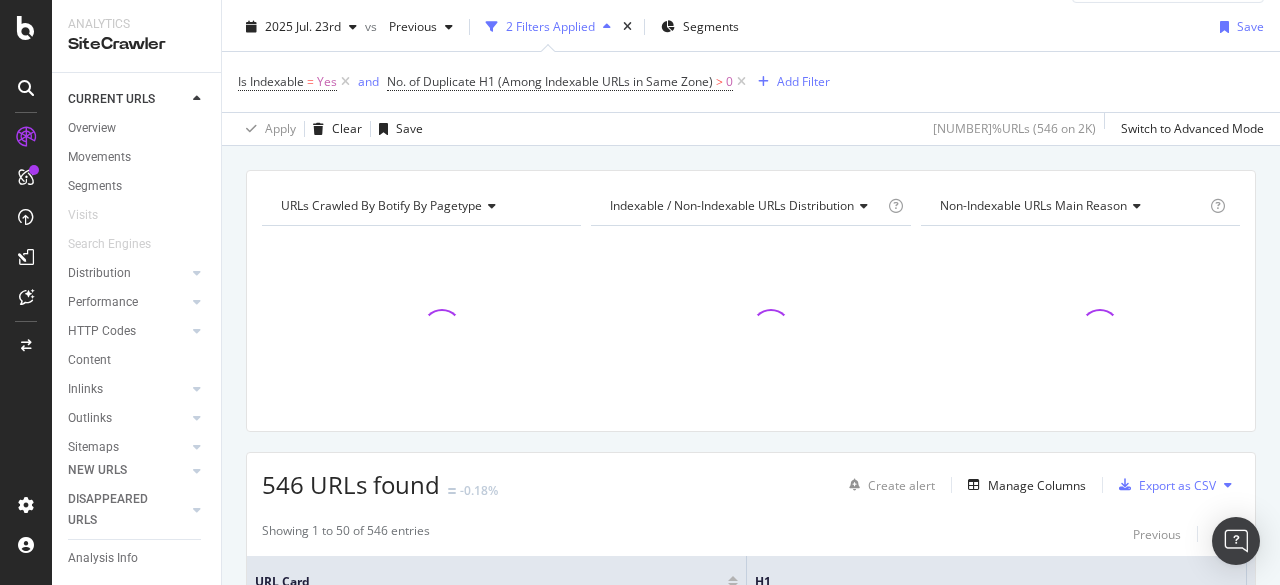 scroll, scrollTop: 322, scrollLeft: 0, axis: vertical 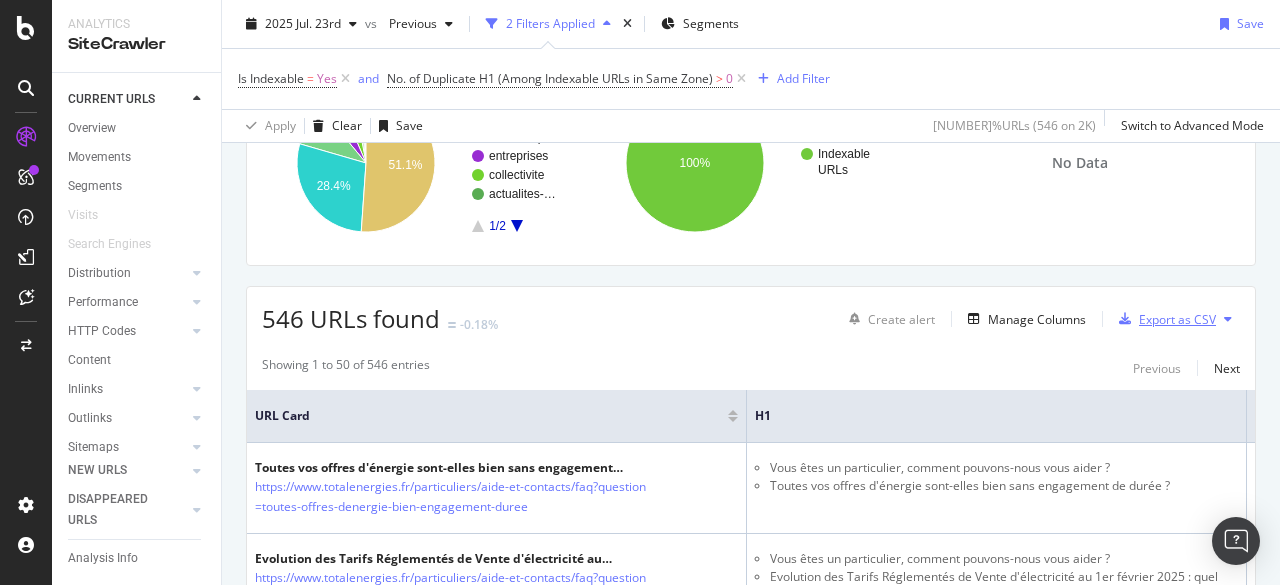 click on "Export as CSV" at bounding box center [1177, 319] 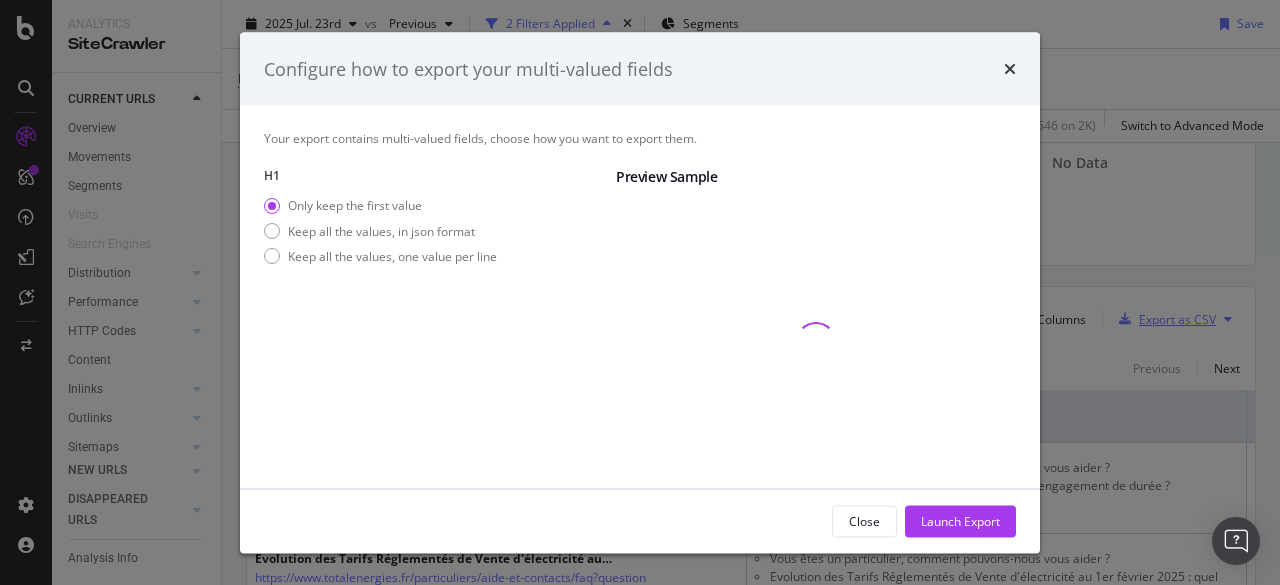 scroll, scrollTop: 110, scrollLeft: 0, axis: vertical 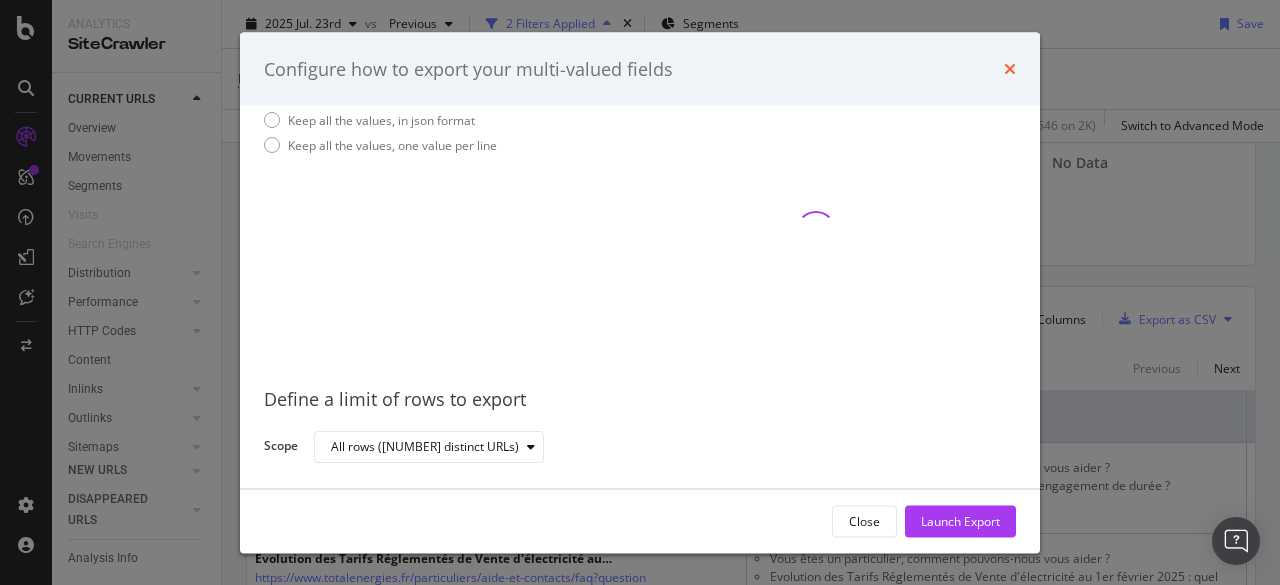 click at bounding box center [1010, 69] 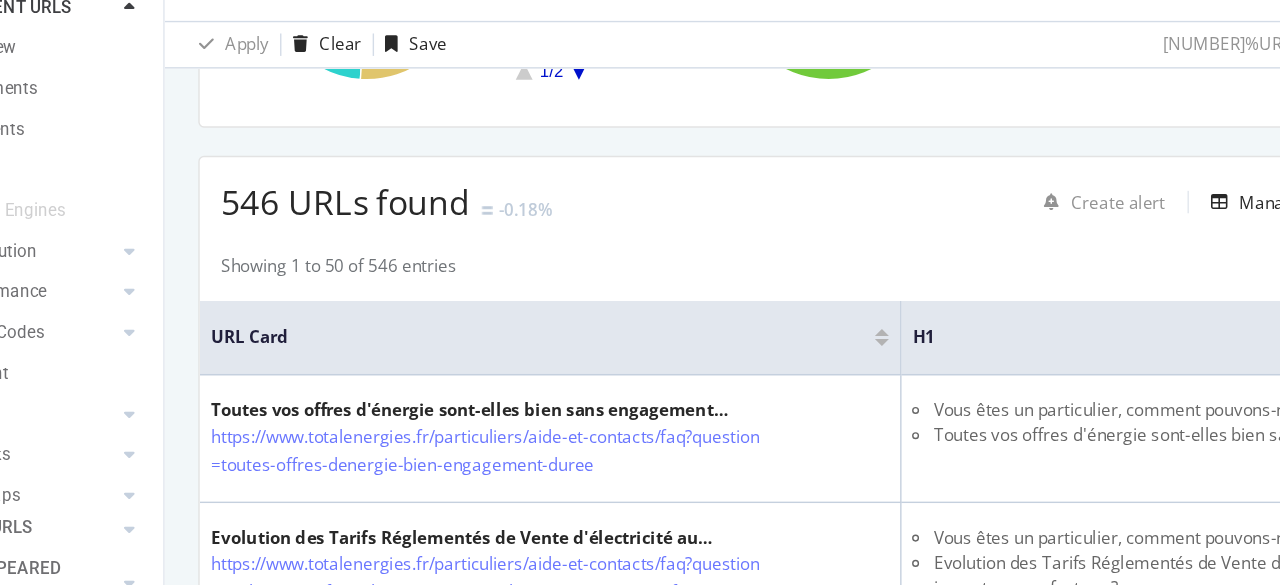 scroll, scrollTop: 294, scrollLeft: 0, axis: vertical 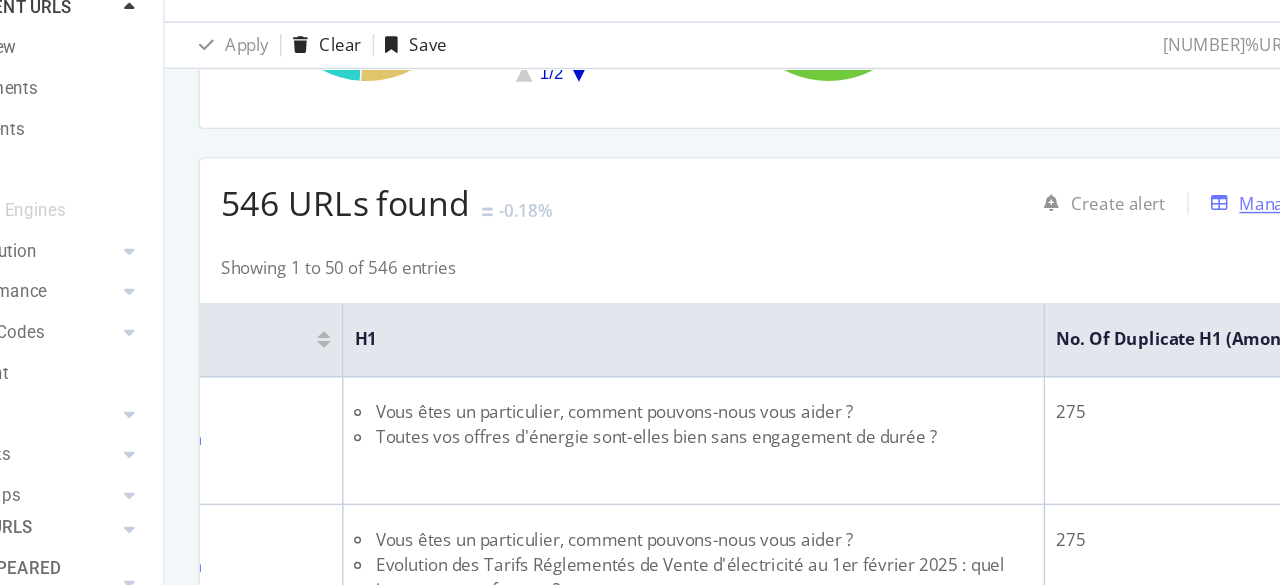 click on "Manage Columns" at bounding box center [1037, 239] 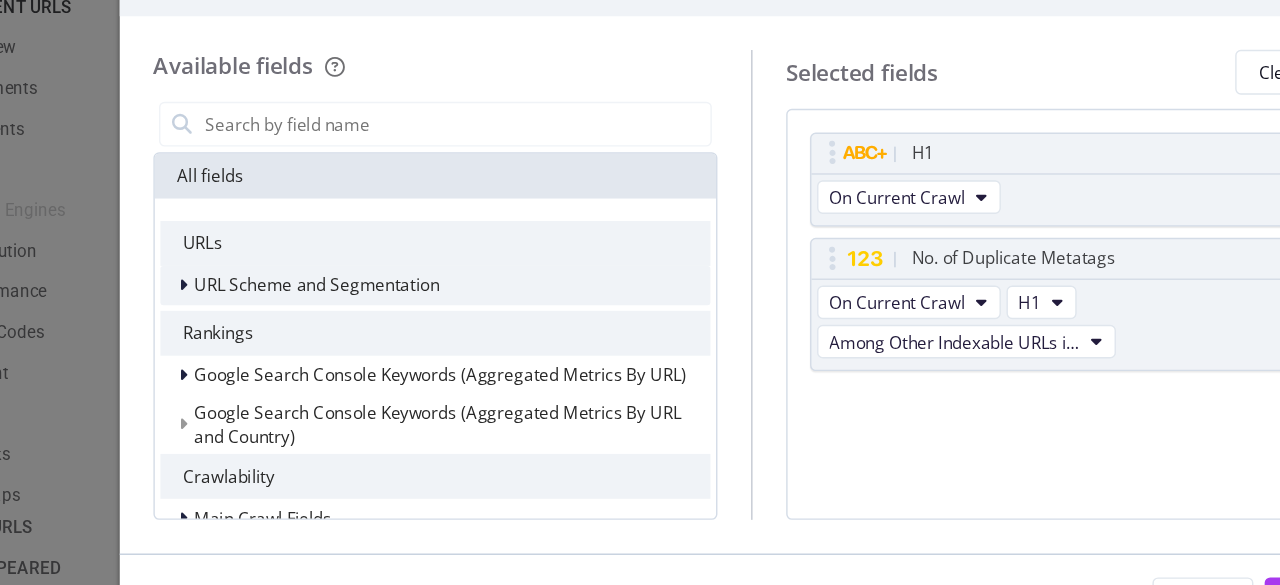 scroll, scrollTop: 0, scrollLeft: 0, axis: both 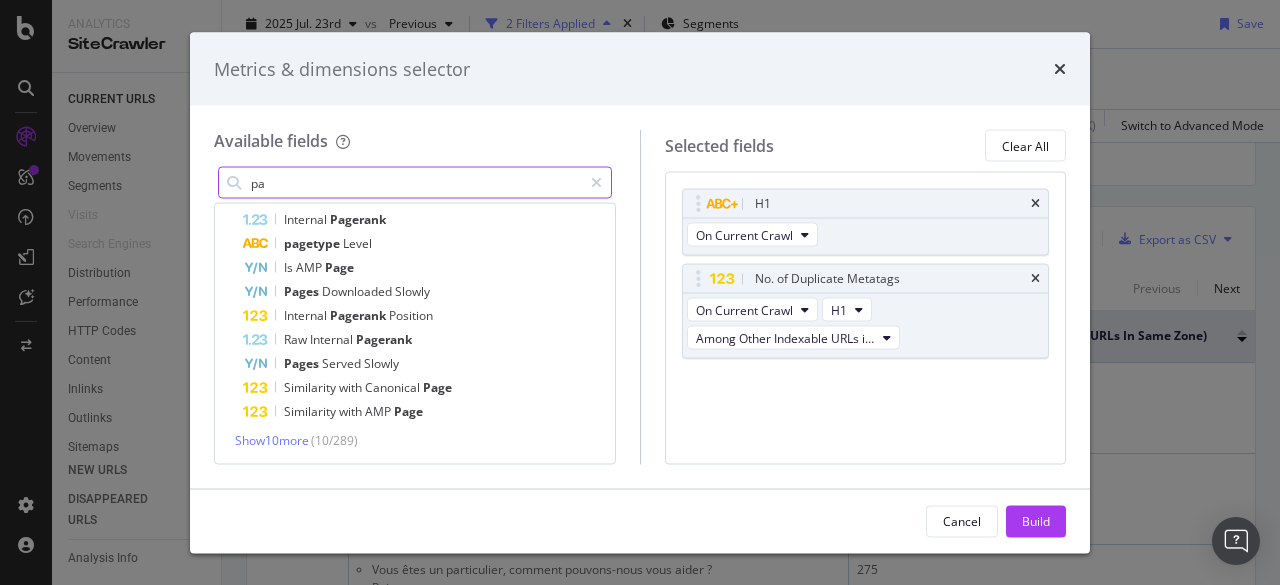 type on "p" 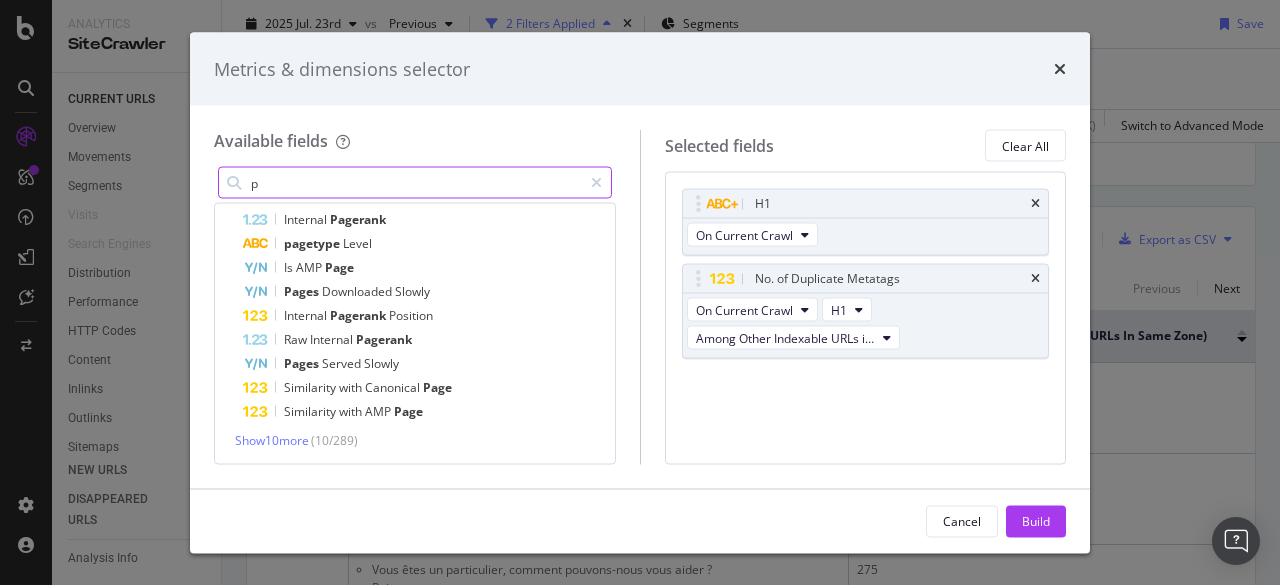 type 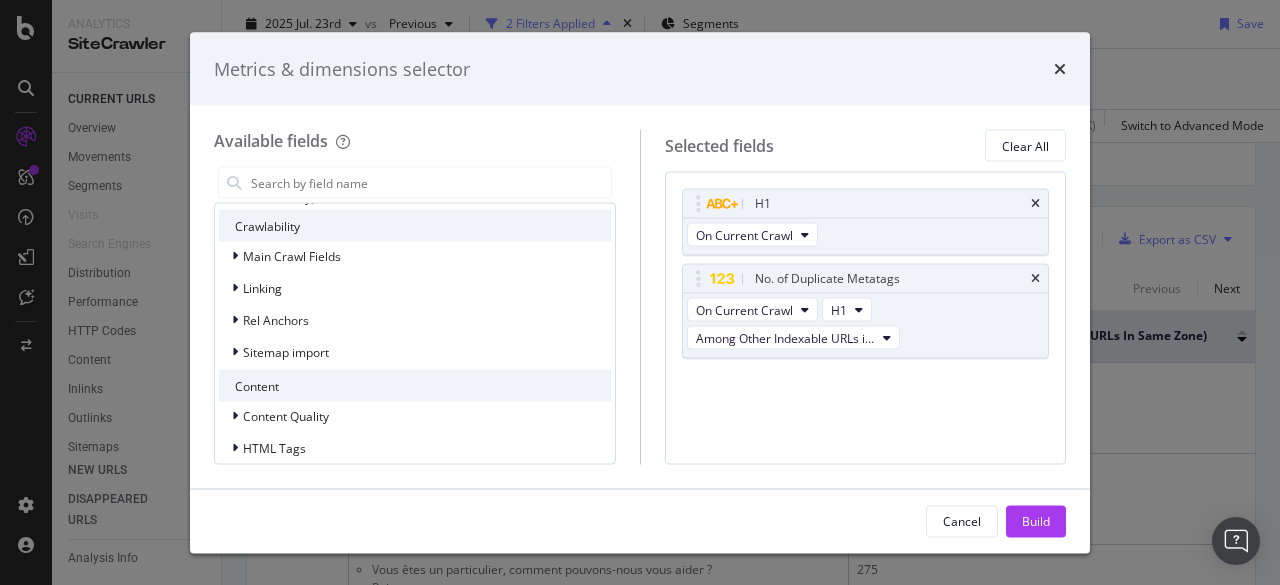 scroll, scrollTop: 210, scrollLeft: 0, axis: vertical 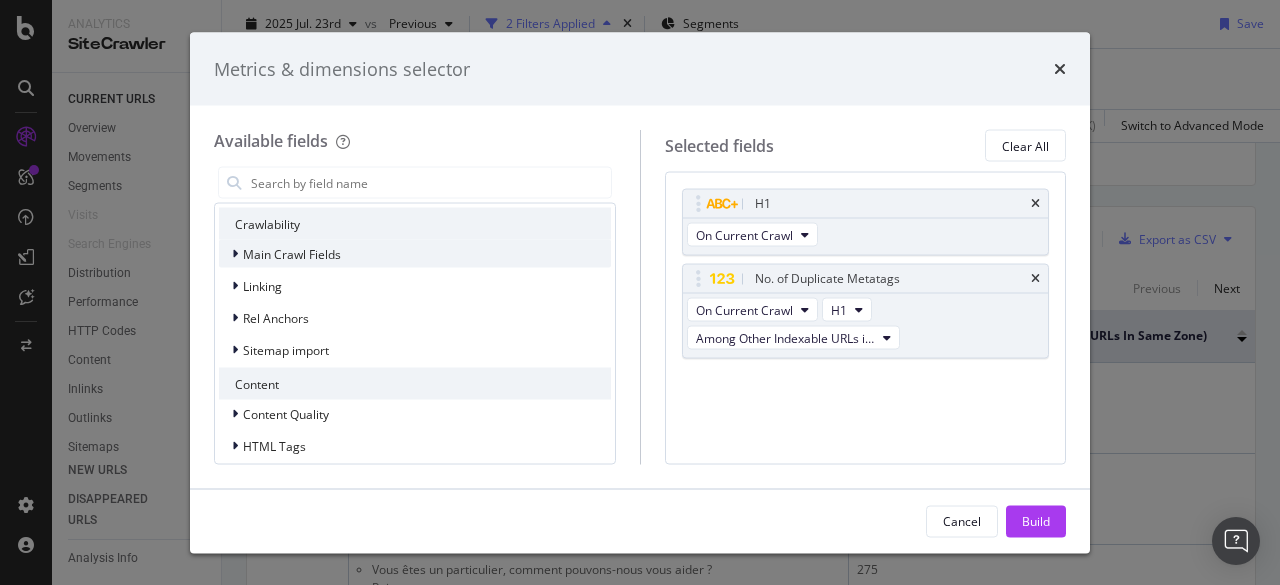 click at bounding box center [235, 254] 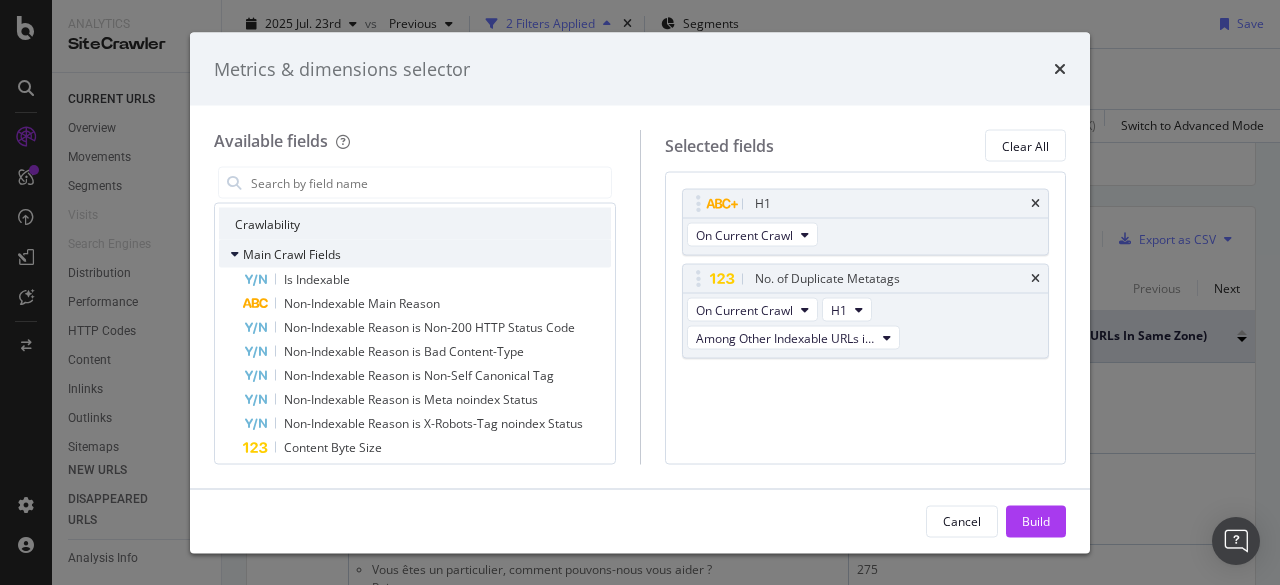 click at bounding box center (235, 254) 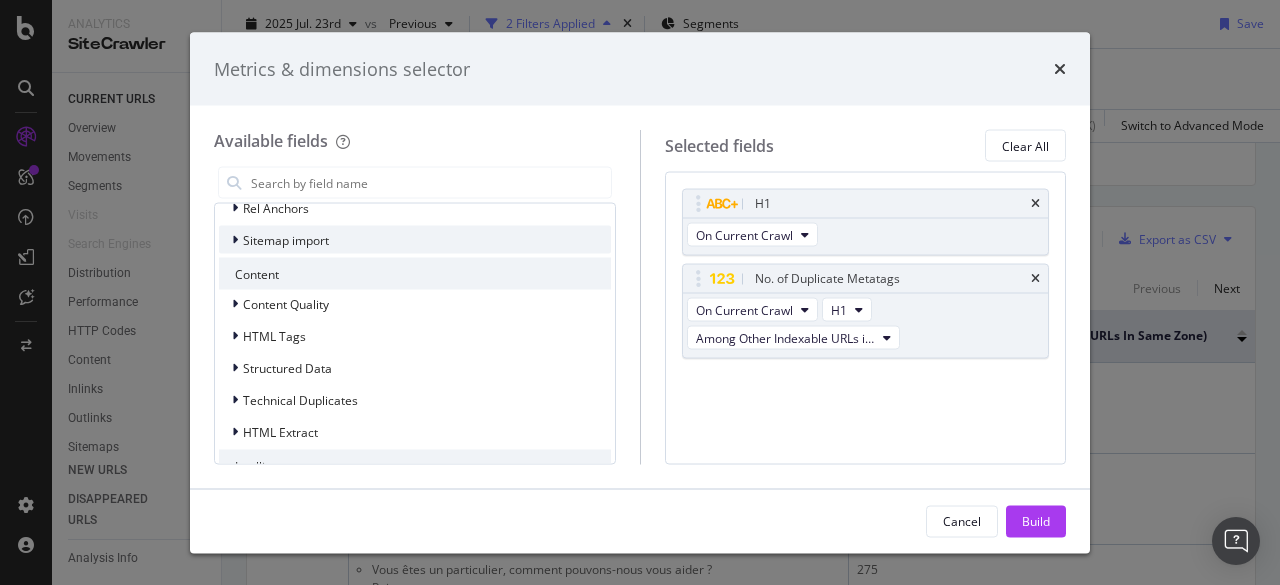 scroll, scrollTop: 381, scrollLeft: 0, axis: vertical 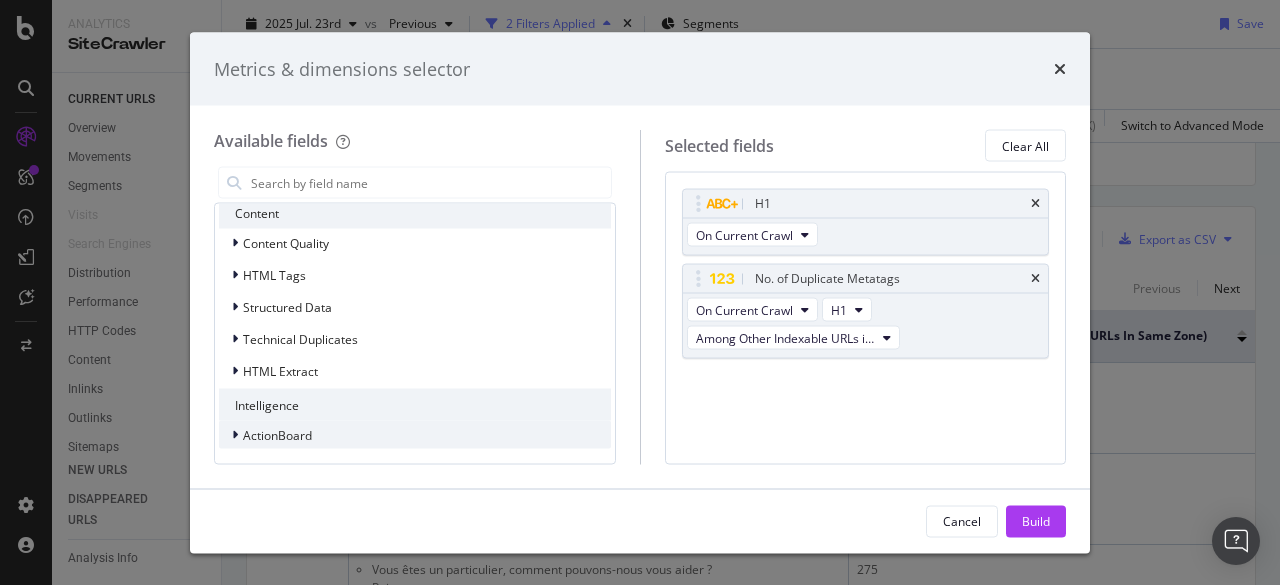 click at bounding box center [235, 435] 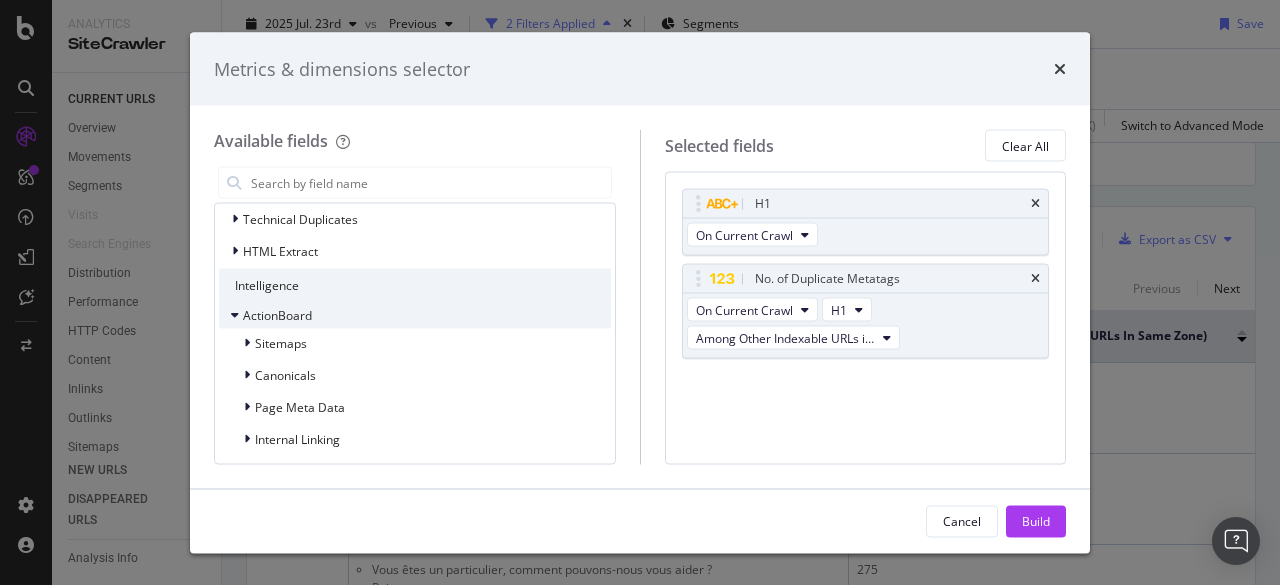 scroll, scrollTop: 499, scrollLeft: 0, axis: vertical 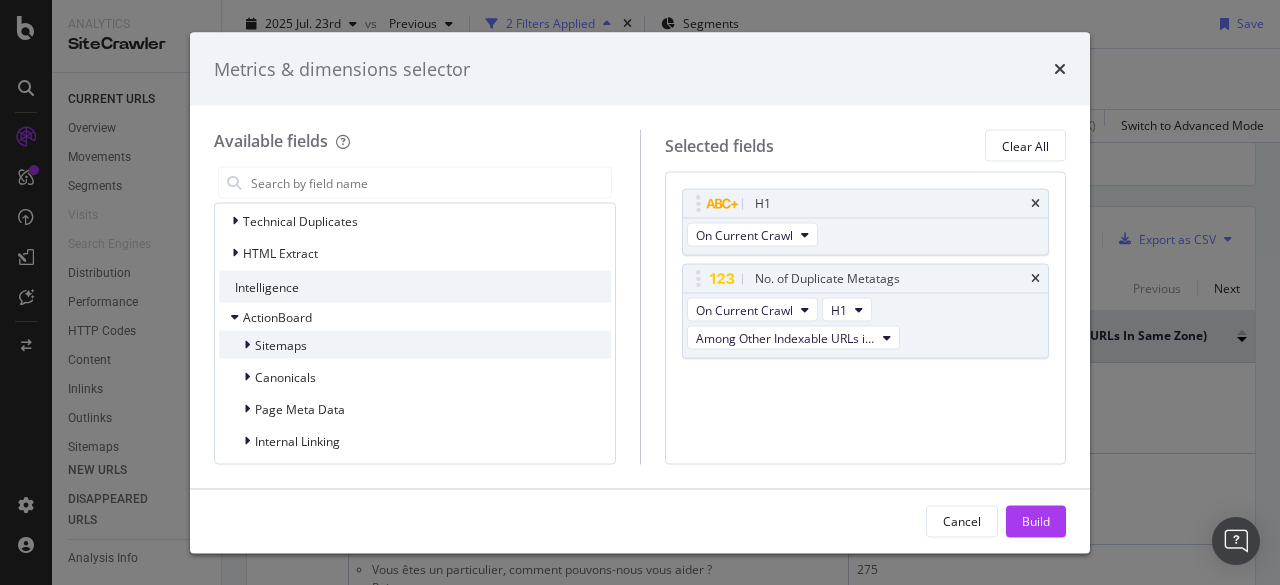 click at bounding box center [247, 345] 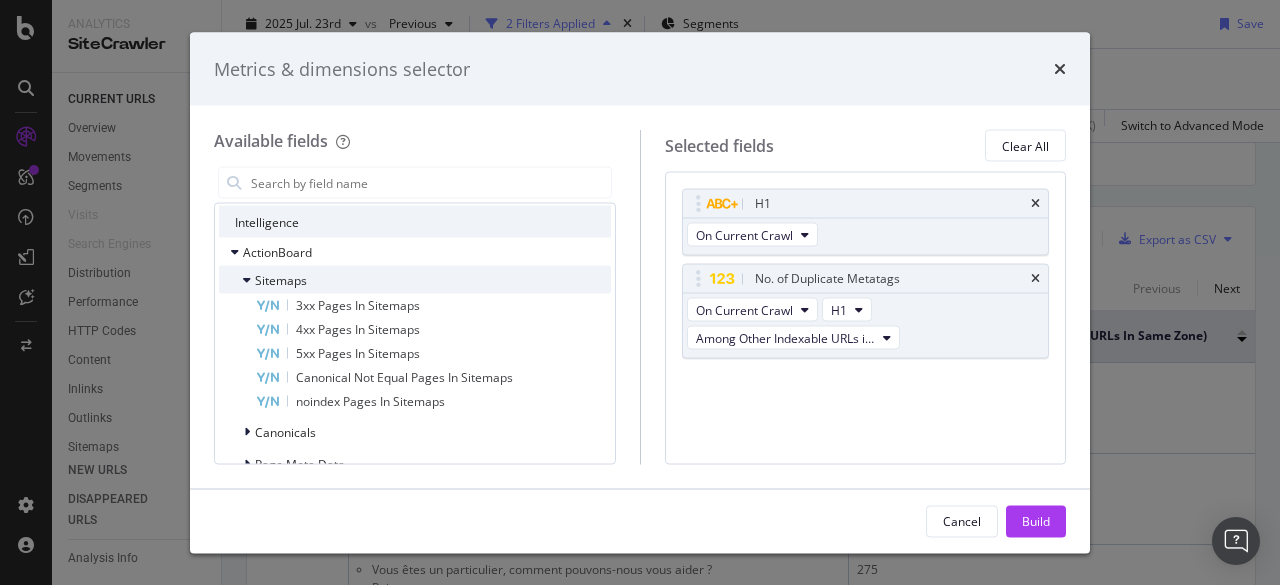 scroll, scrollTop: 545, scrollLeft: 0, axis: vertical 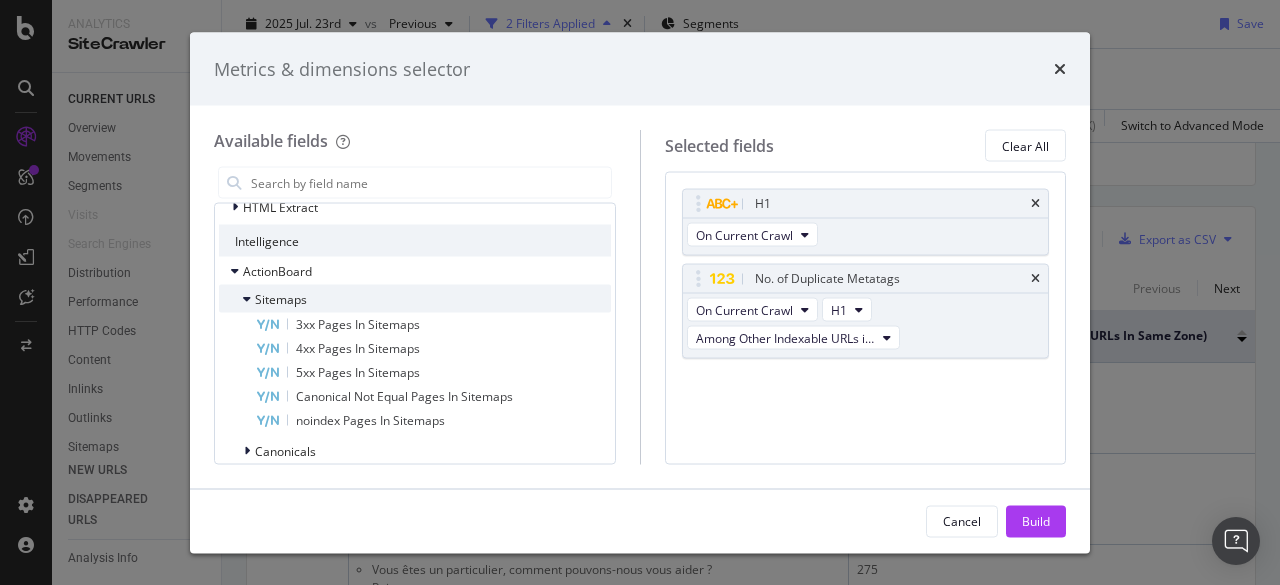 click at bounding box center (247, 299) 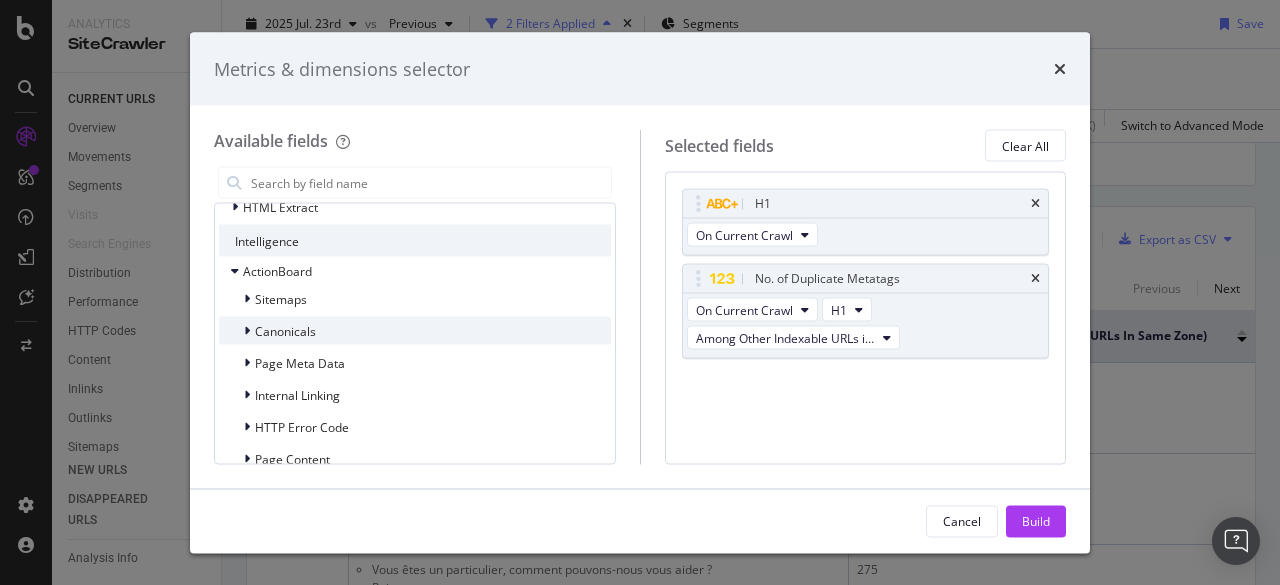 click at bounding box center [247, 331] 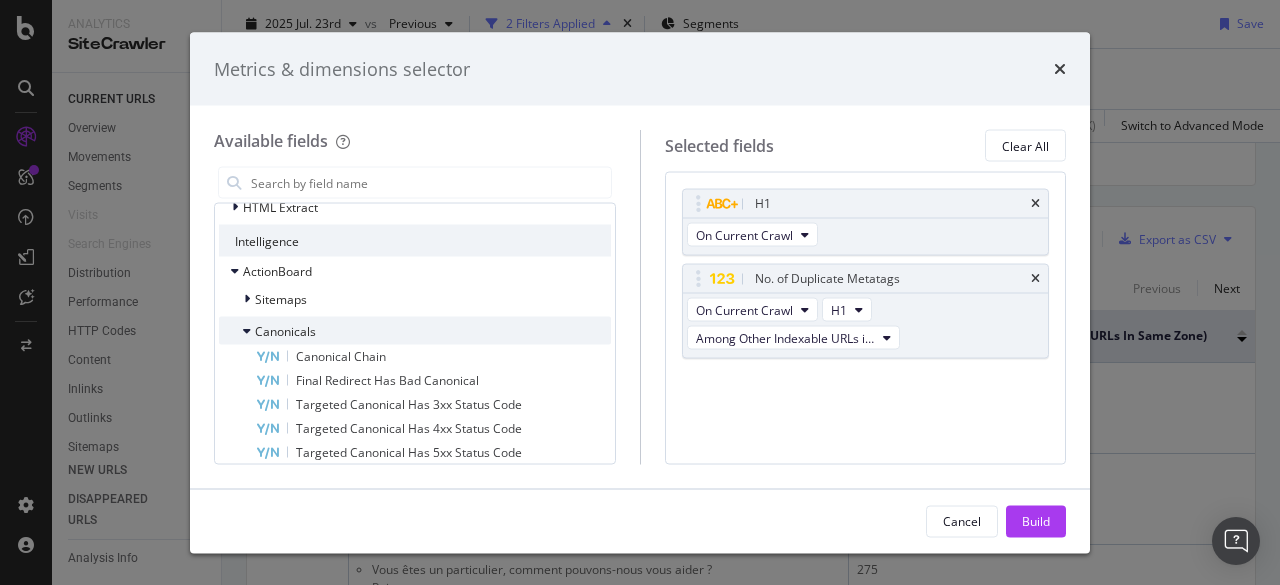 click at bounding box center [247, 331] 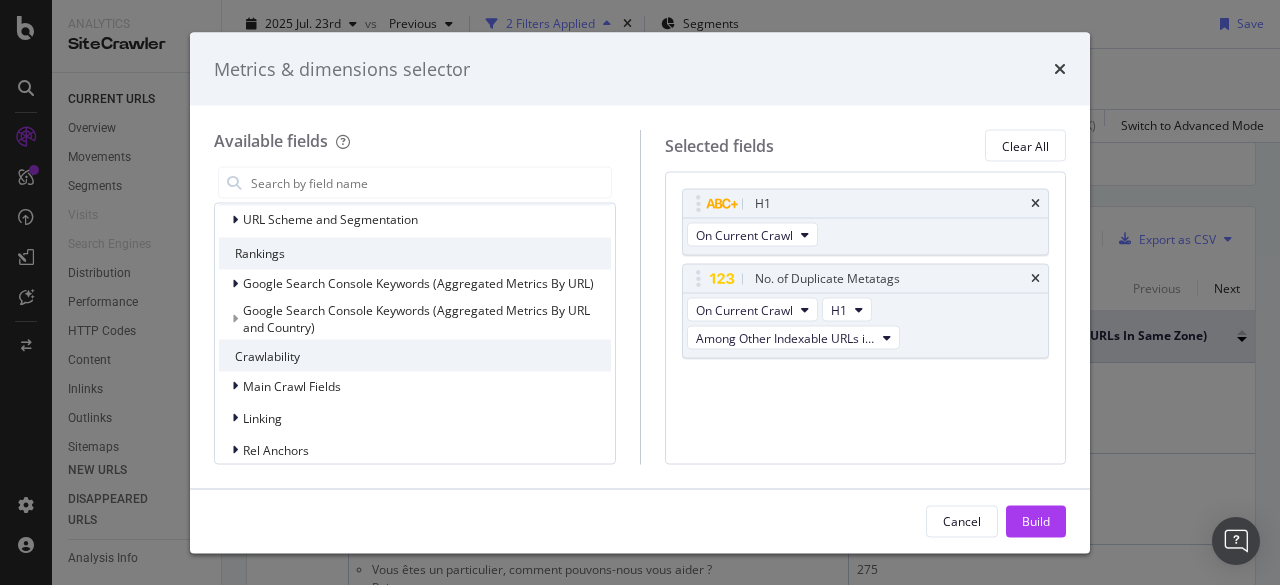 scroll, scrollTop: 0, scrollLeft: 0, axis: both 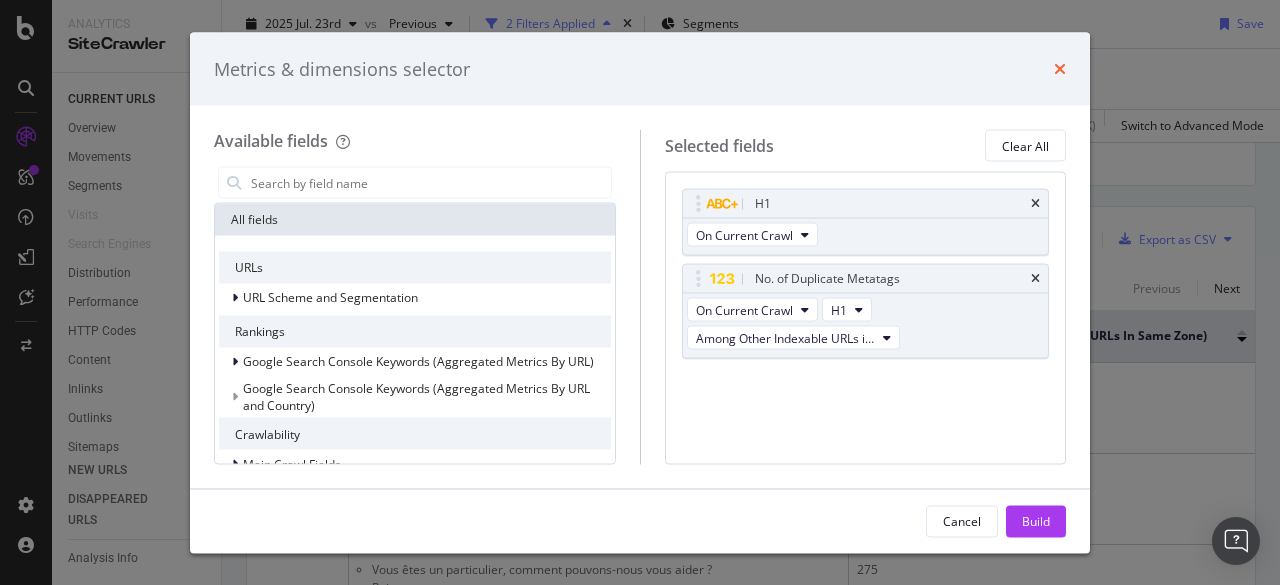 click at bounding box center [1060, 69] 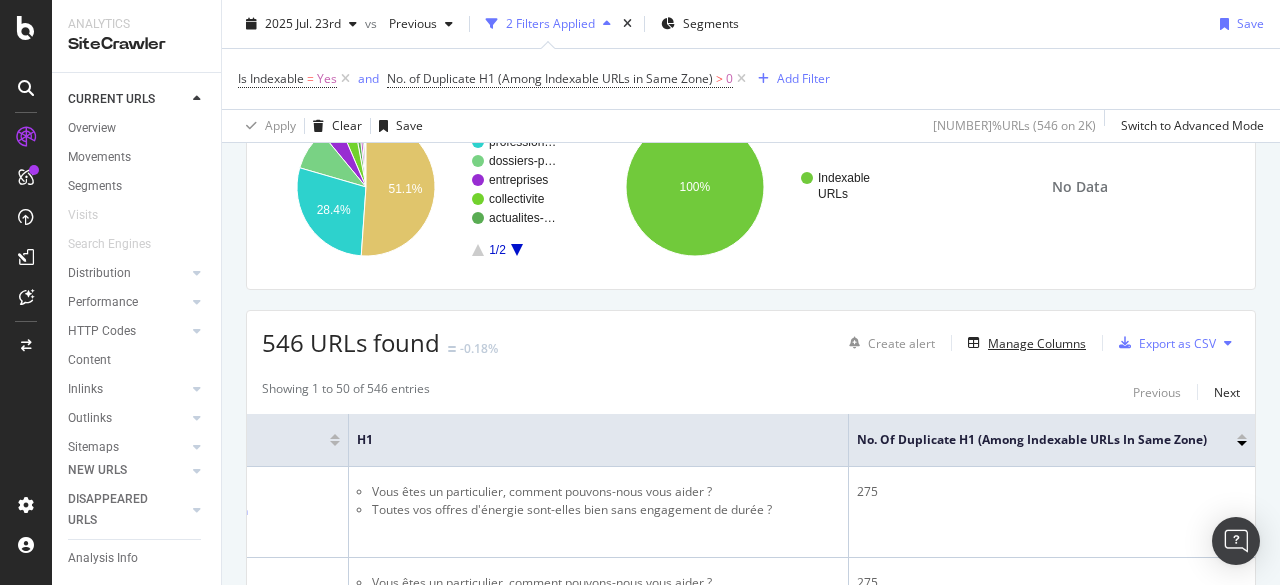 scroll, scrollTop: 191, scrollLeft: 0, axis: vertical 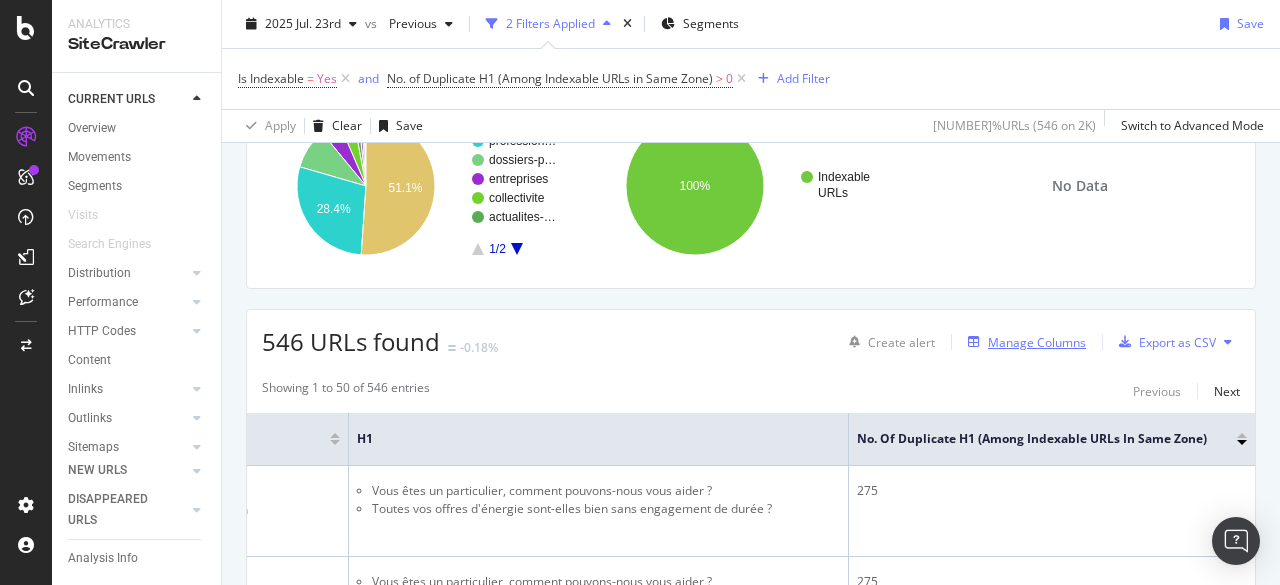 click on "Manage Columns" at bounding box center [1037, 342] 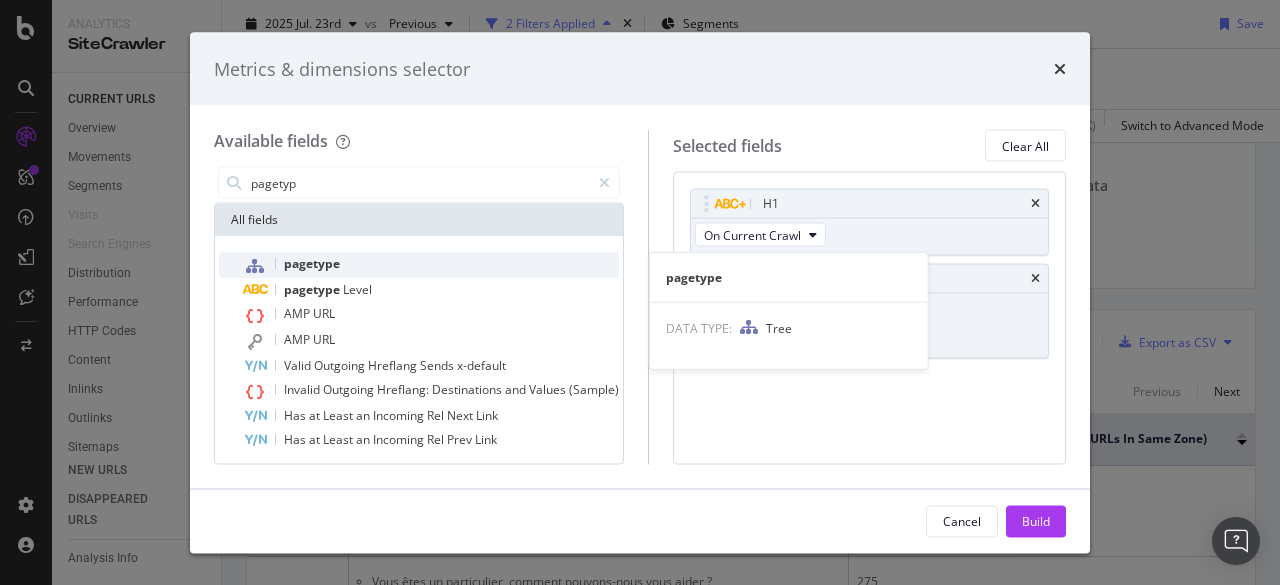 type on "pagetyp" 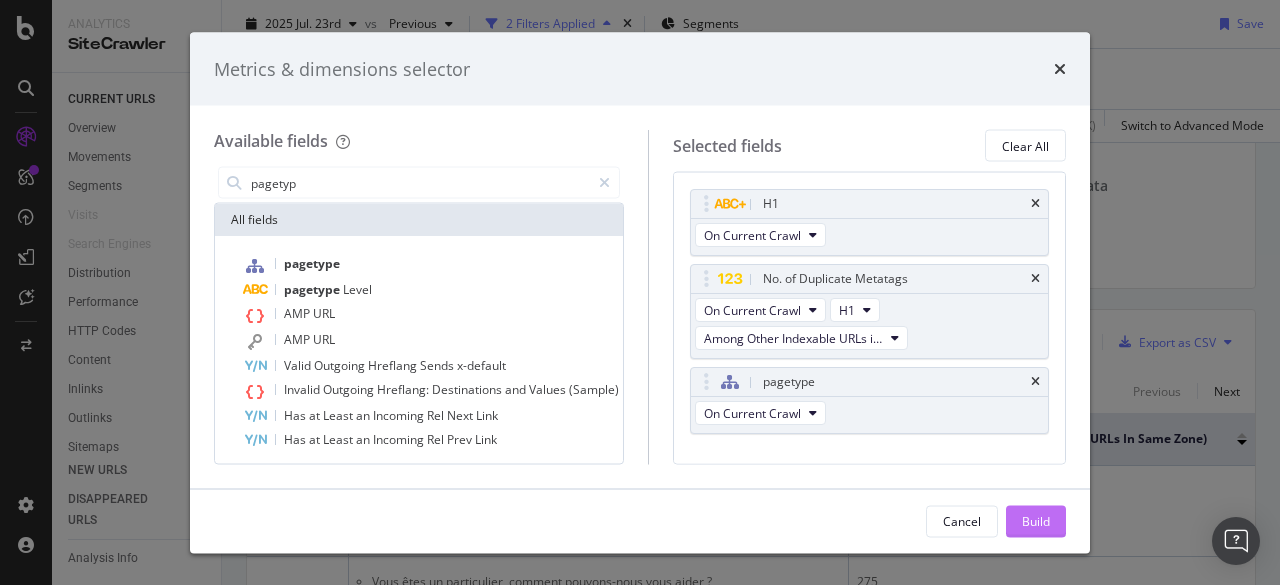 click on "Build" at bounding box center [1036, 521] 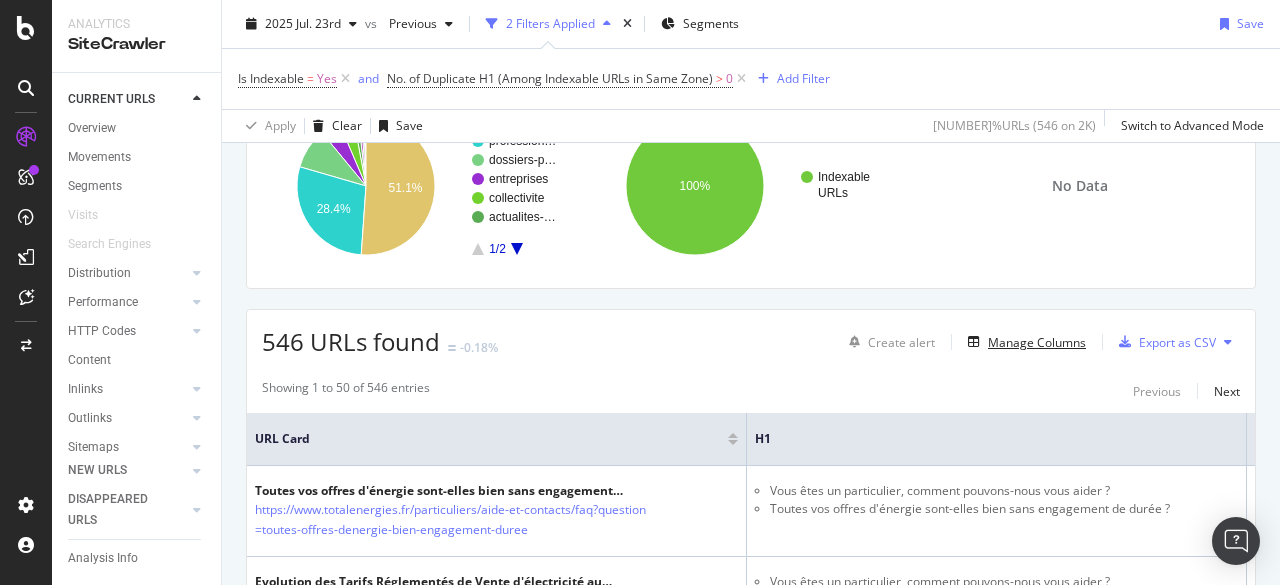 type 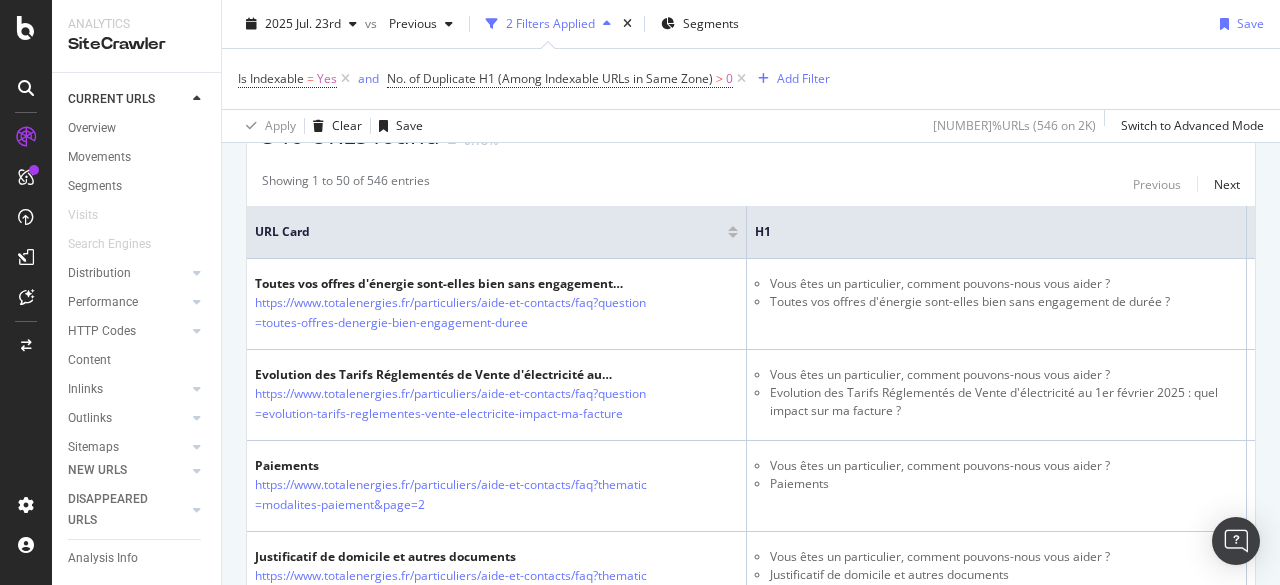 scroll, scrollTop: 408, scrollLeft: 0, axis: vertical 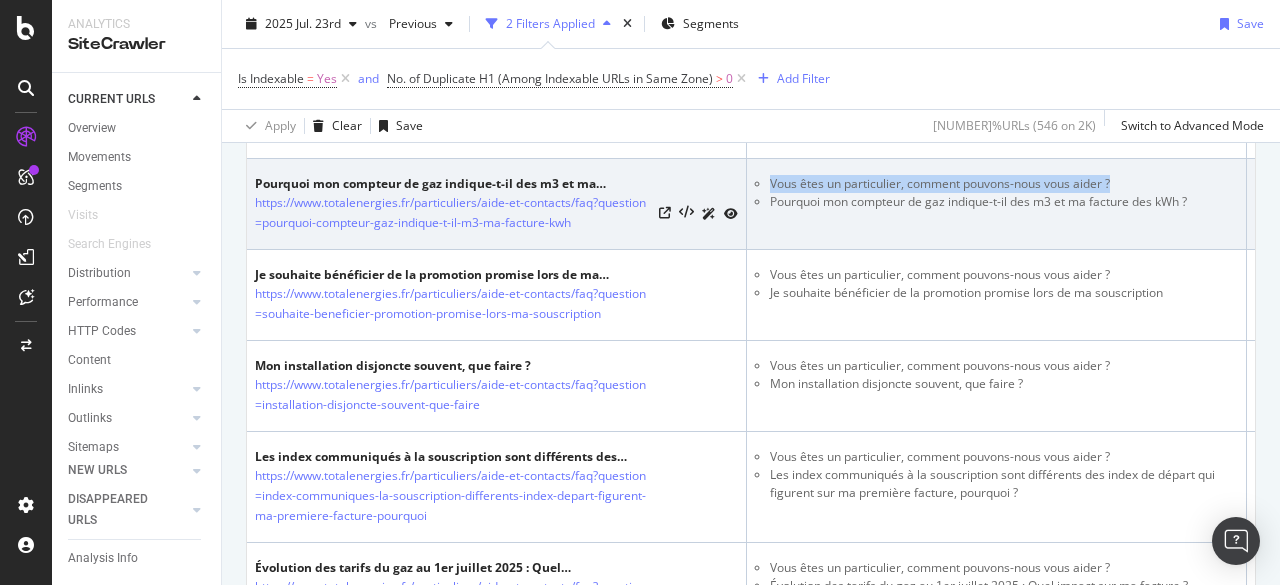 drag, startPoint x: 1116, startPoint y: 176, endPoint x: 762, endPoint y: 174, distance: 354.00565 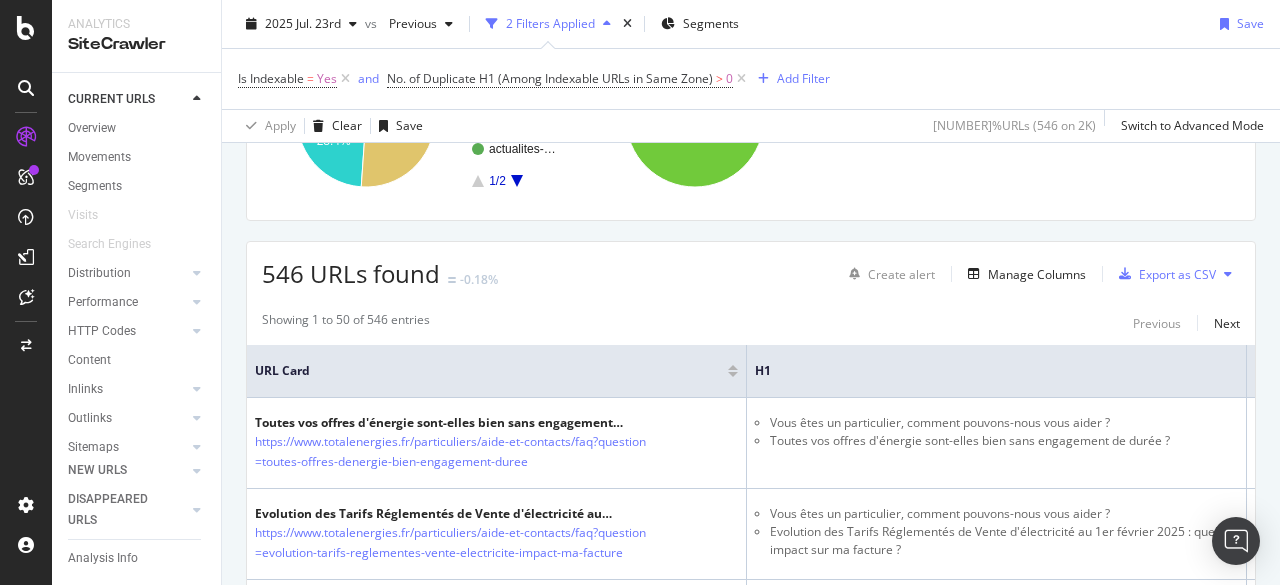 scroll, scrollTop: 515, scrollLeft: 0, axis: vertical 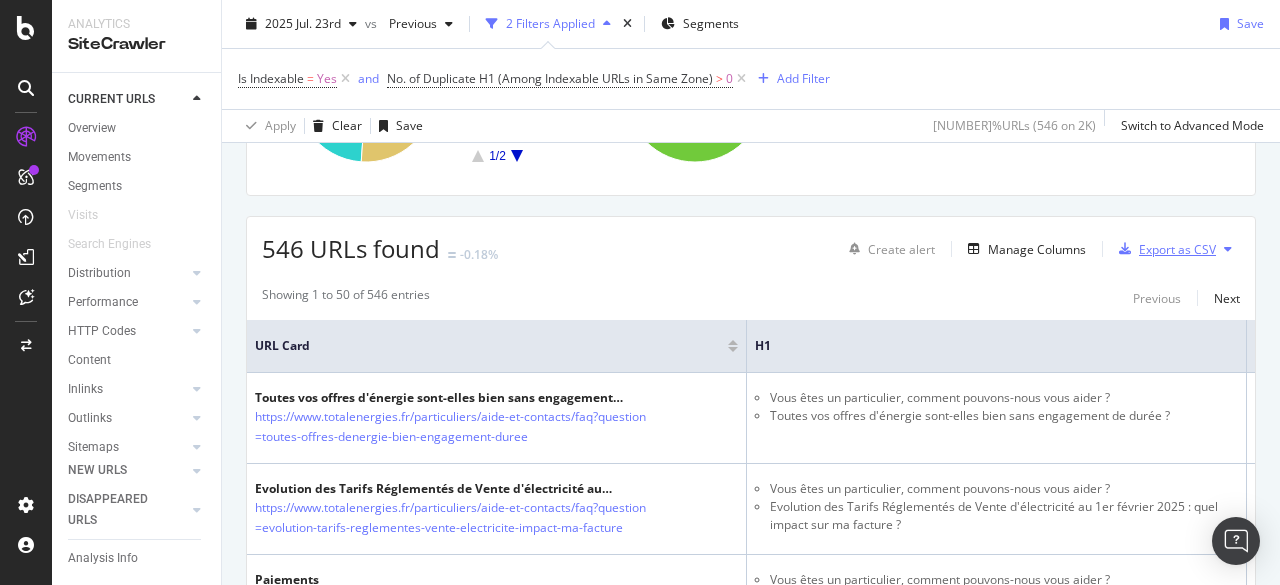 click on "Export as CSV" at bounding box center [1177, 249] 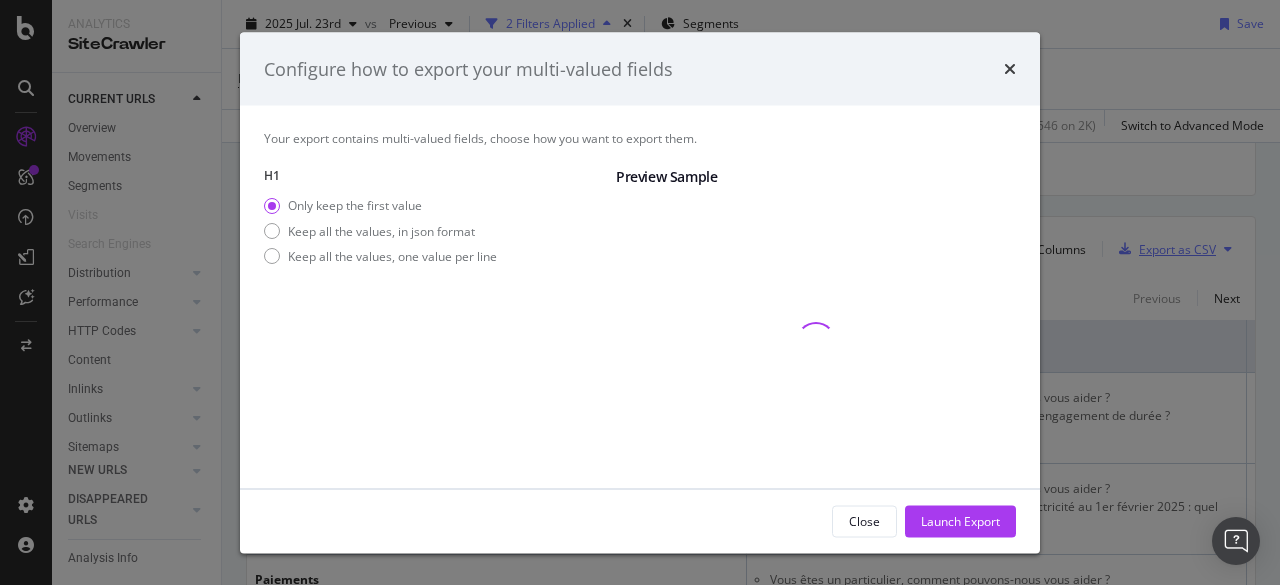 scroll, scrollTop: 110, scrollLeft: 0, axis: vertical 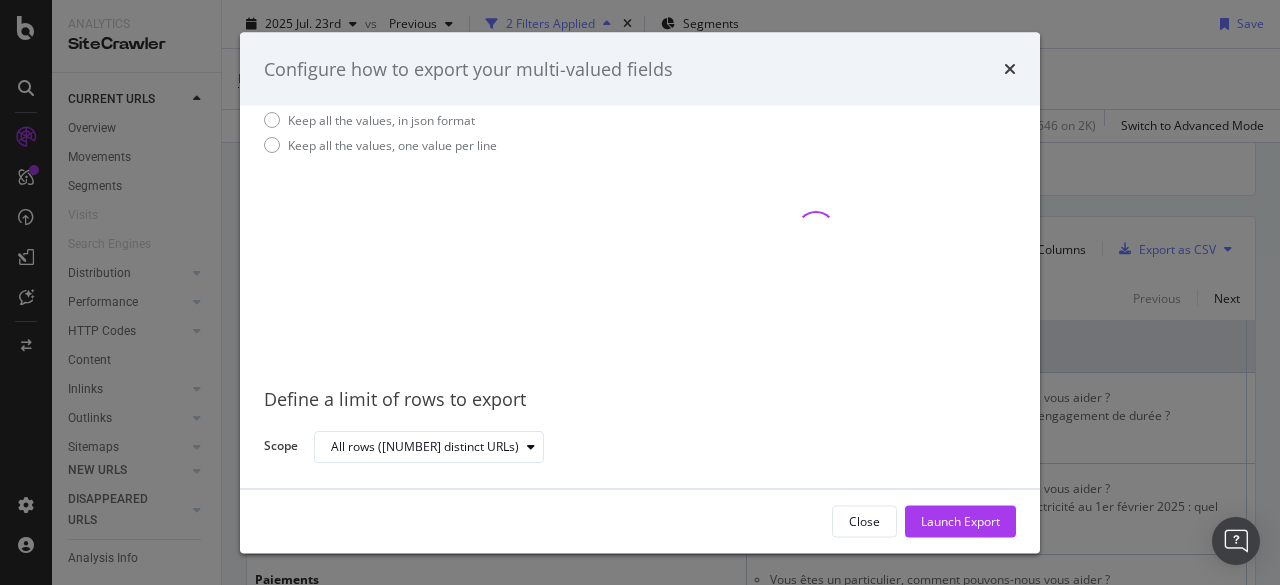 drag, startPoint x: 958, startPoint y: 515, endPoint x: 570, endPoint y: 327, distance: 431.1473 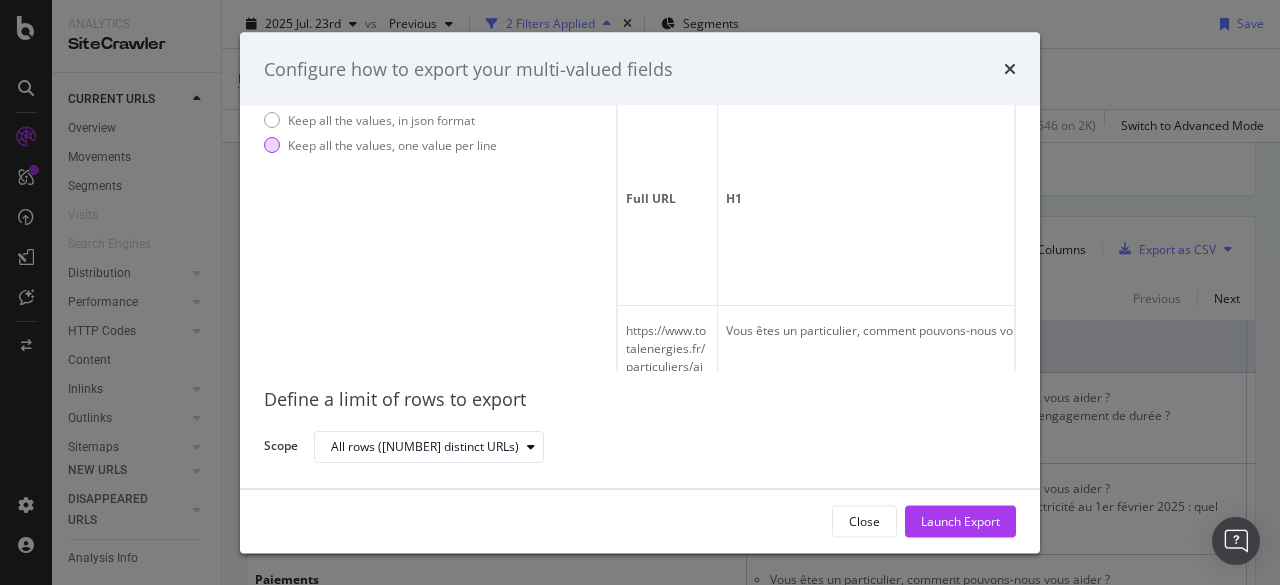 click at bounding box center (272, 146) 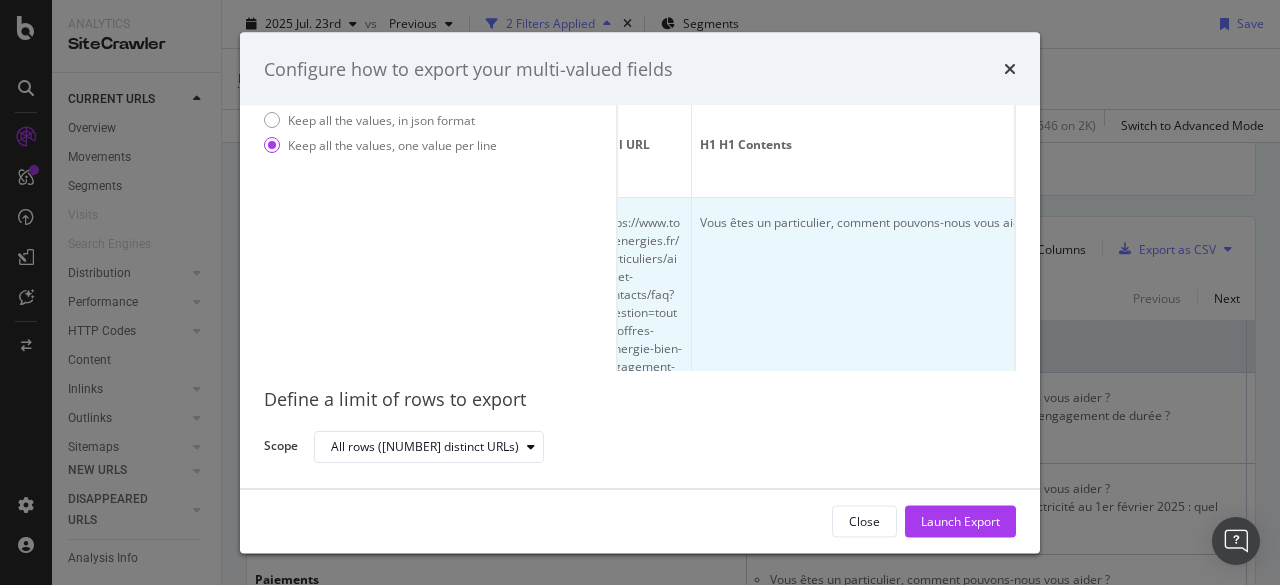 scroll, scrollTop: 0, scrollLeft: 0, axis: both 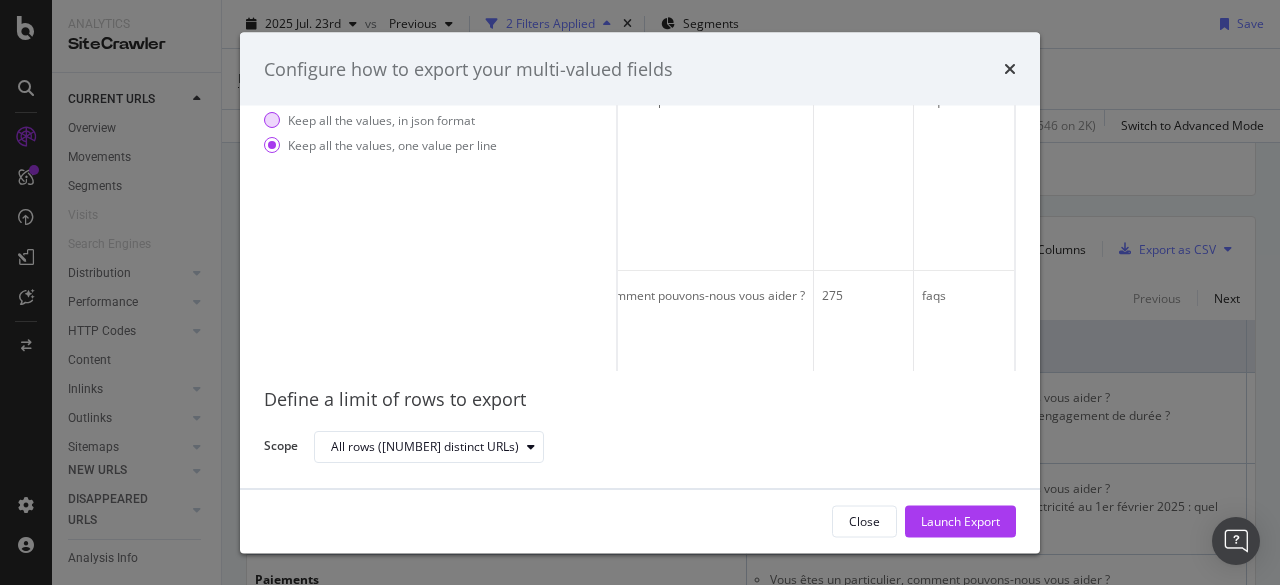 click on "Keep all the values, in json format" at bounding box center (380, 120) 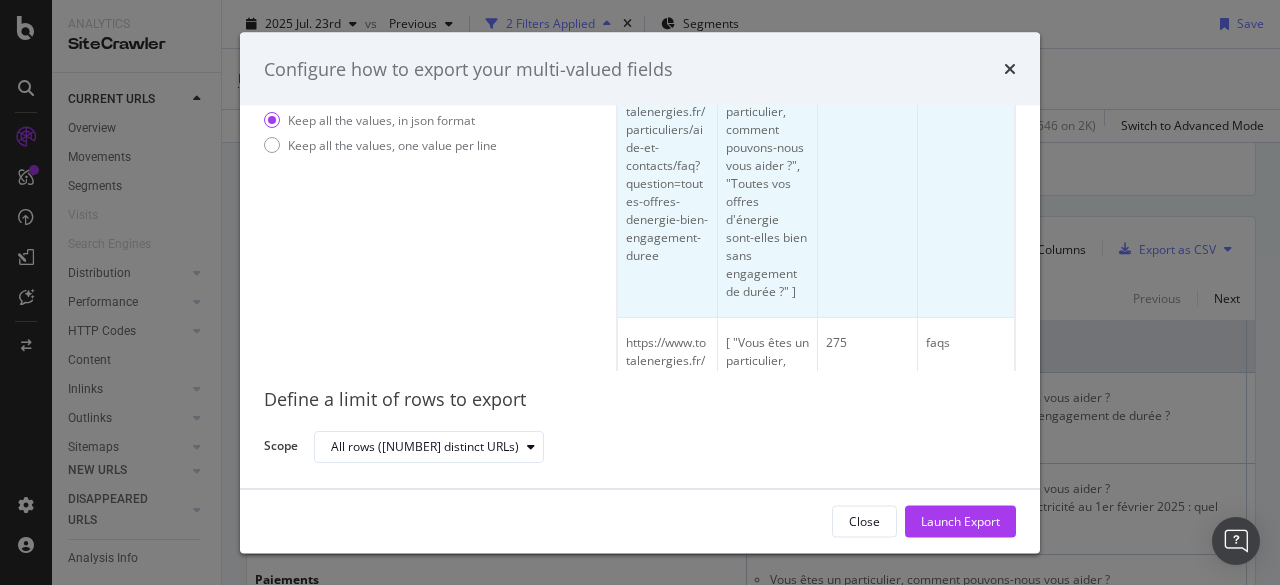 scroll, scrollTop: 247, scrollLeft: 0, axis: vertical 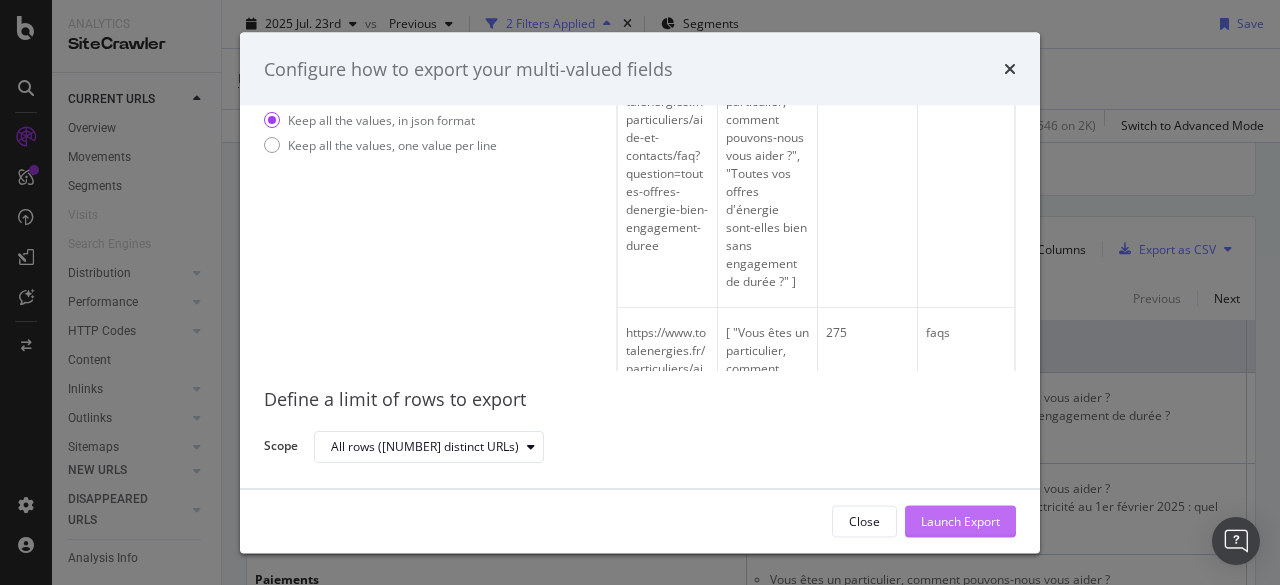 click on "Launch Export" at bounding box center [960, 521] 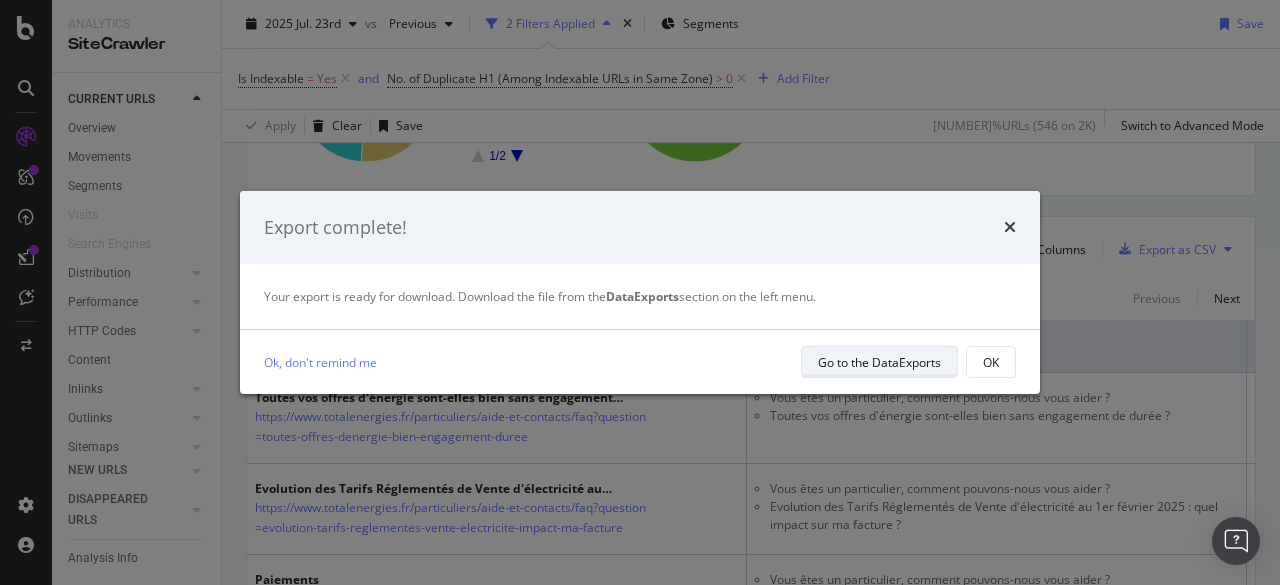 click on "Go to the DataExports" at bounding box center (879, 362) 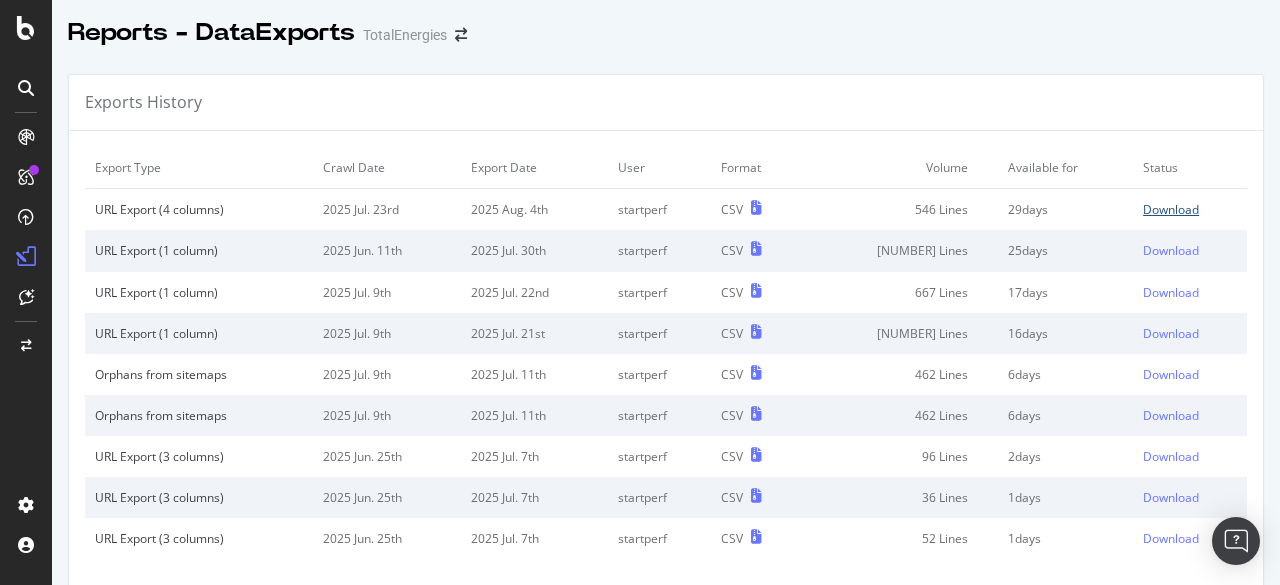 click on "Download" at bounding box center [1171, 209] 